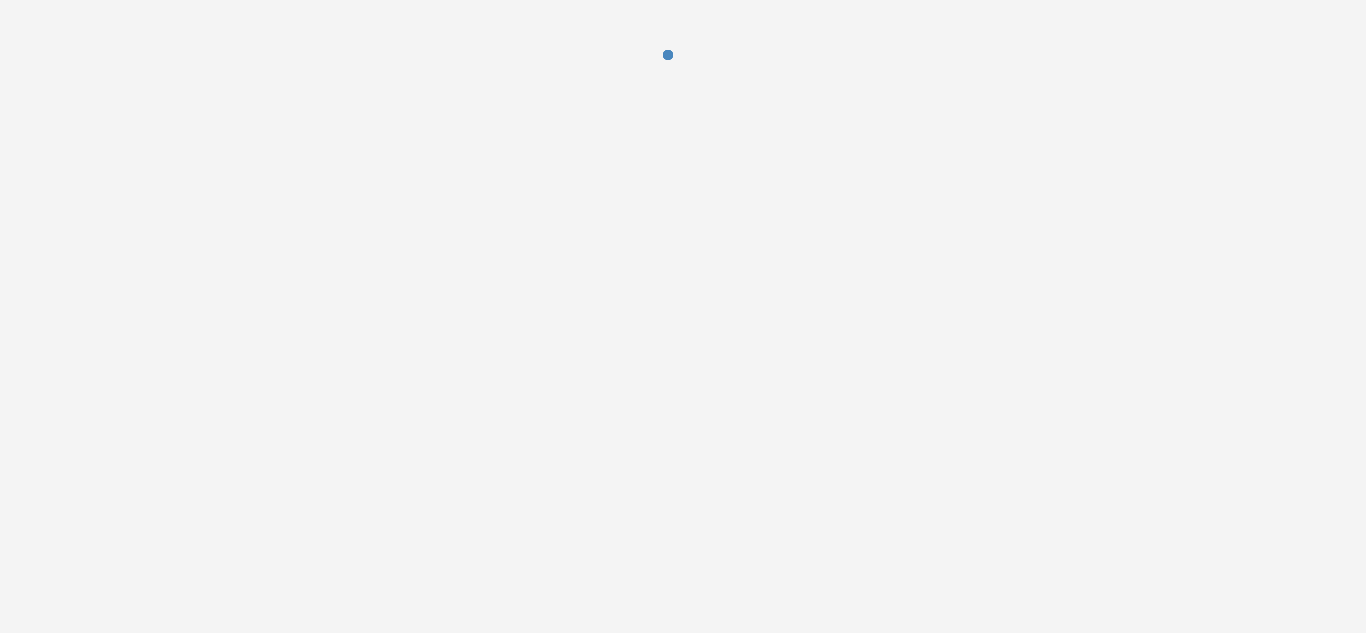 scroll, scrollTop: 0, scrollLeft: 0, axis: both 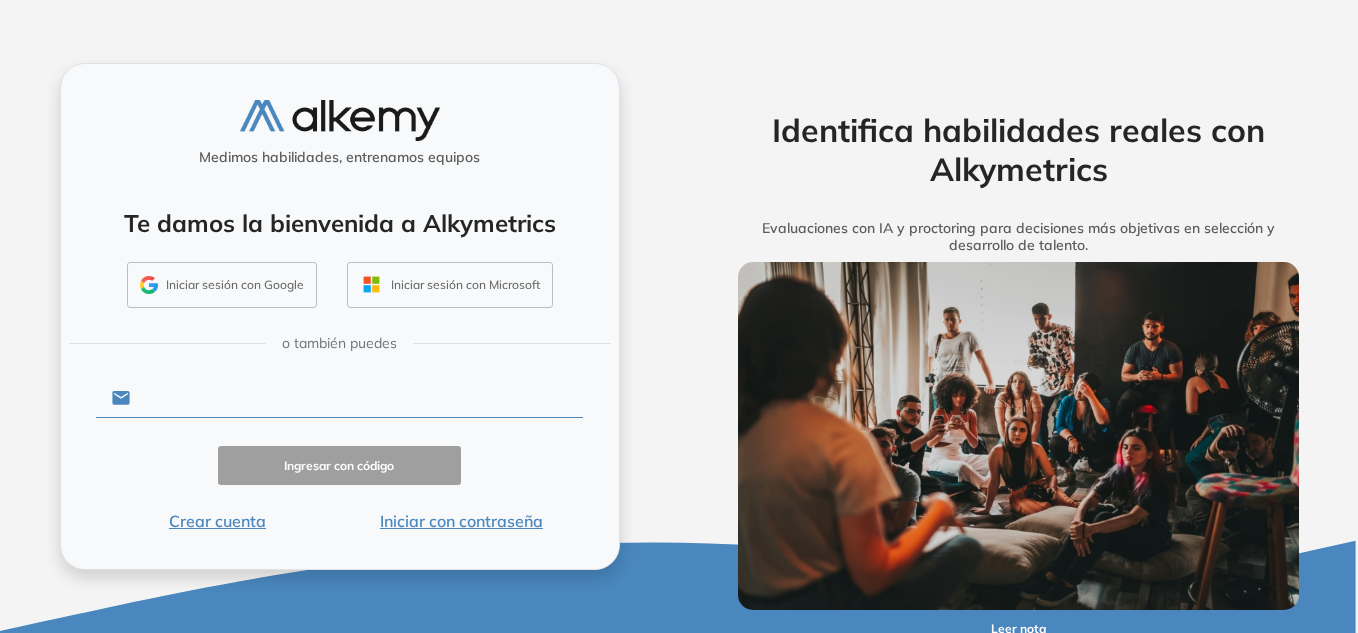 click at bounding box center [356, 398] 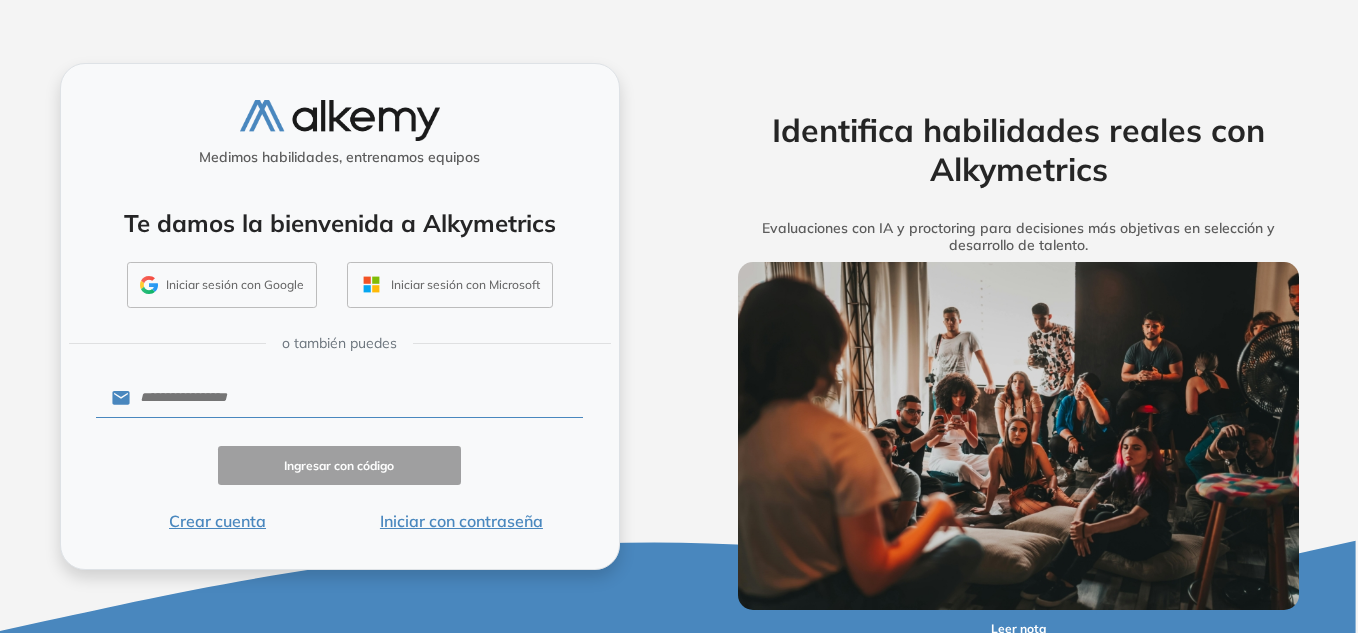 click on "Identifica habilidades reales con Alkymetrics Evaluaciones con IA y proctoring para decisiones más objetivas en selección y desarrollo [PERSON_NAME]. Leer nota" at bounding box center [1018, 316] 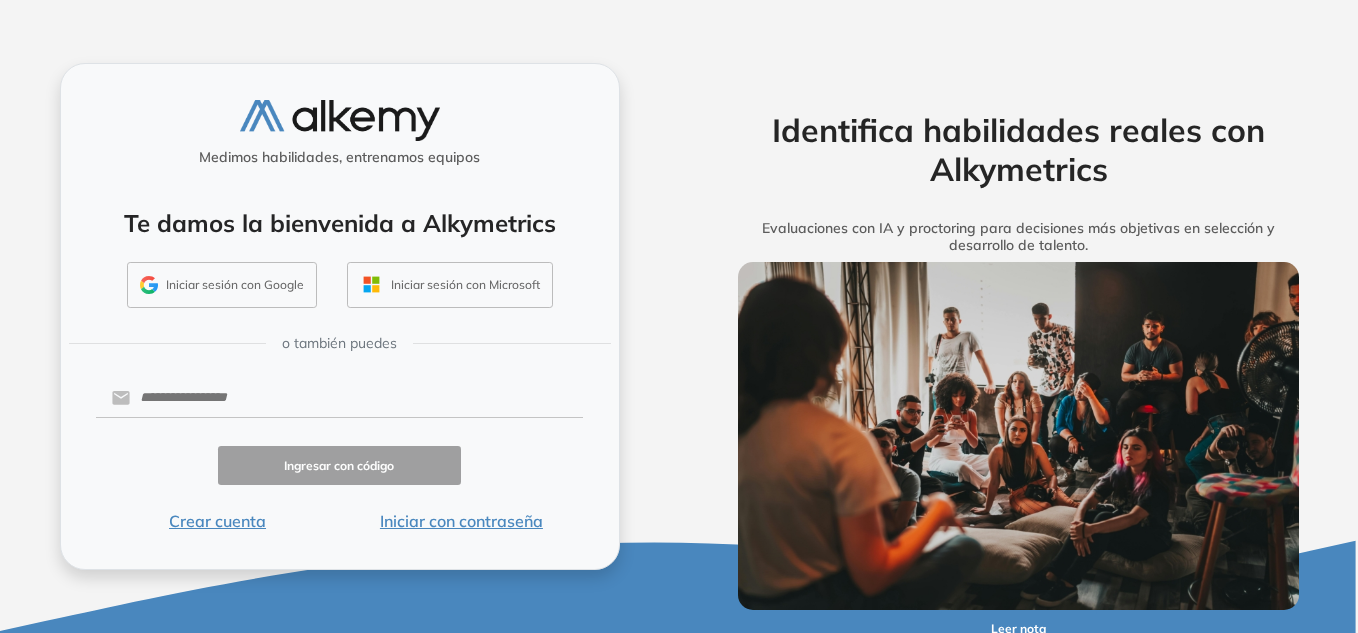 click on "Iniciar sesión con Google" at bounding box center [222, 285] 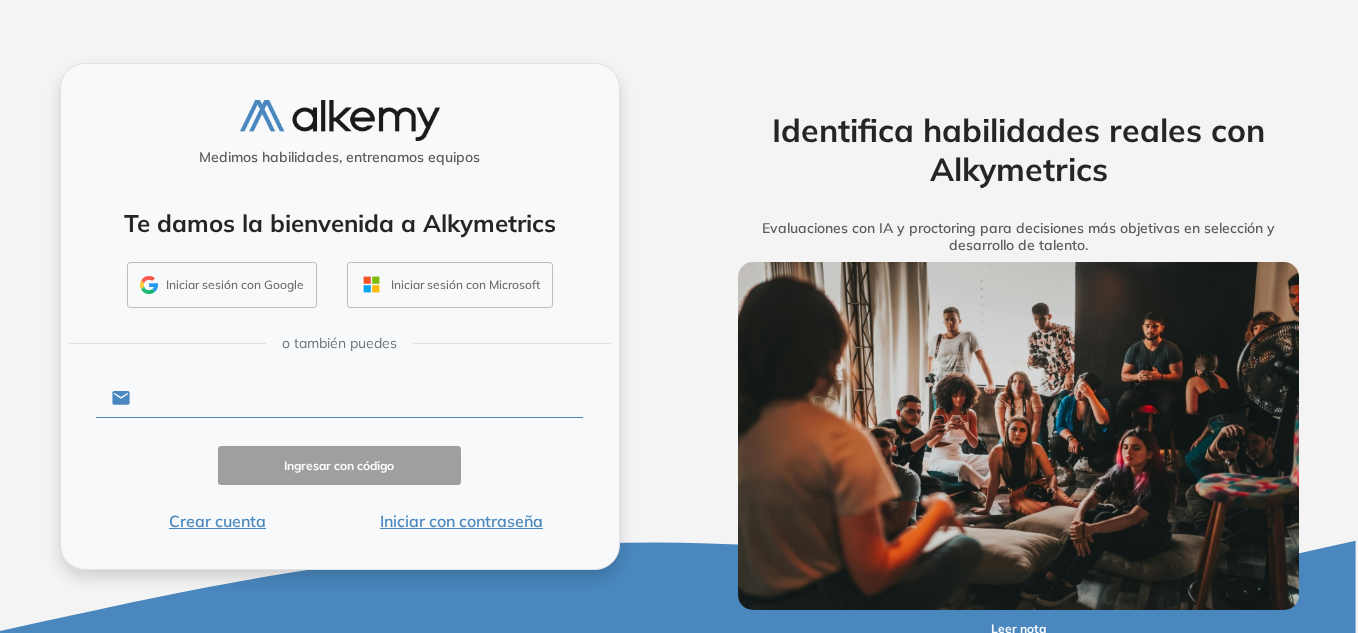 click at bounding box center [356, 398] 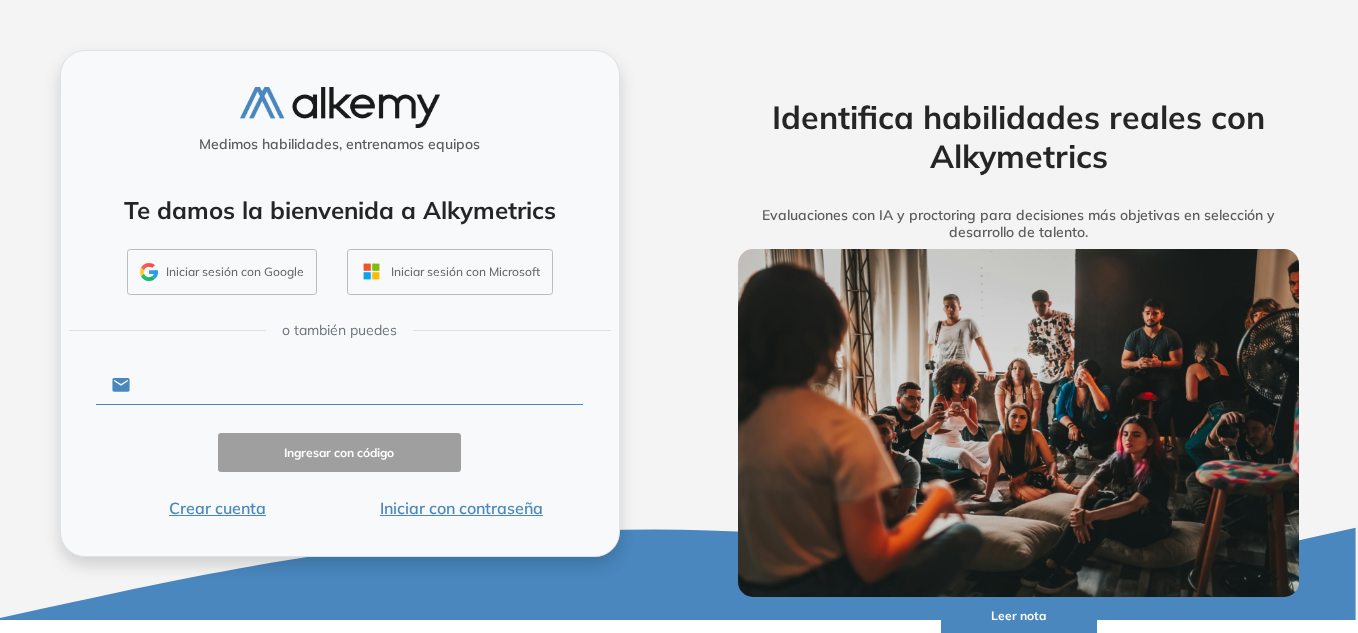 scroll, scrollTop: 16, scrollLeft: 0, axis: vertical 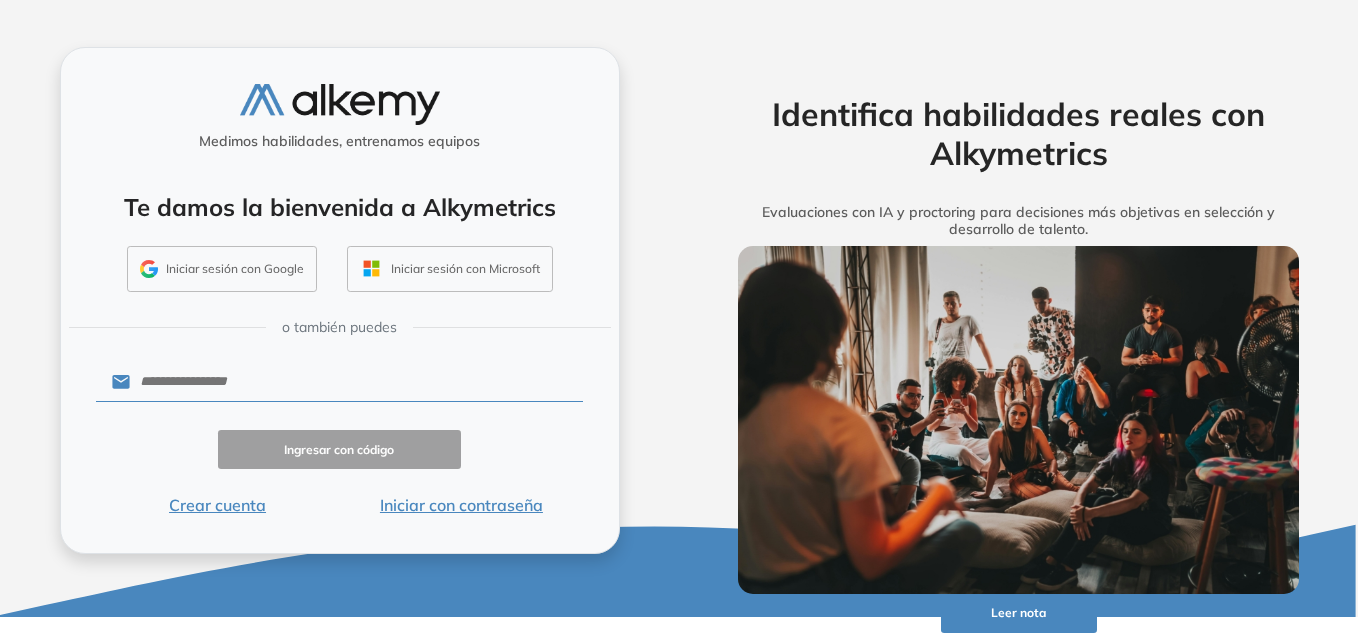 click on "Ingresar con código" 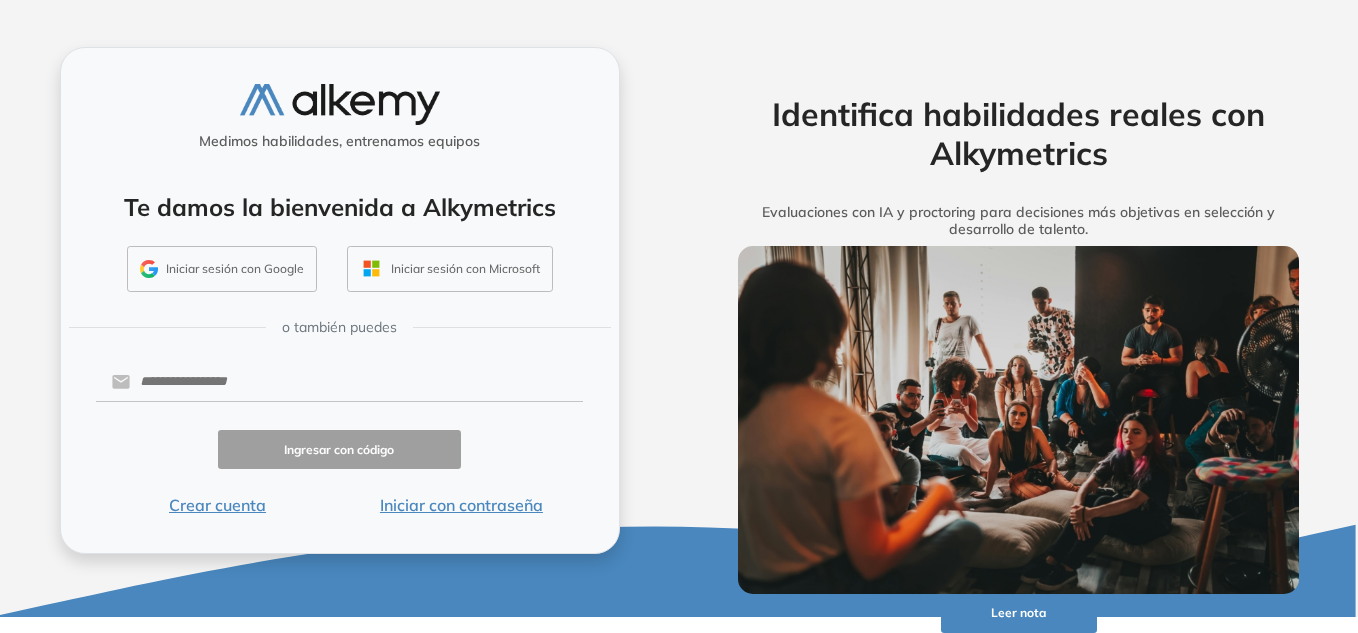 click on "Iniciar con contraseña" at bounding box center [461, 505] 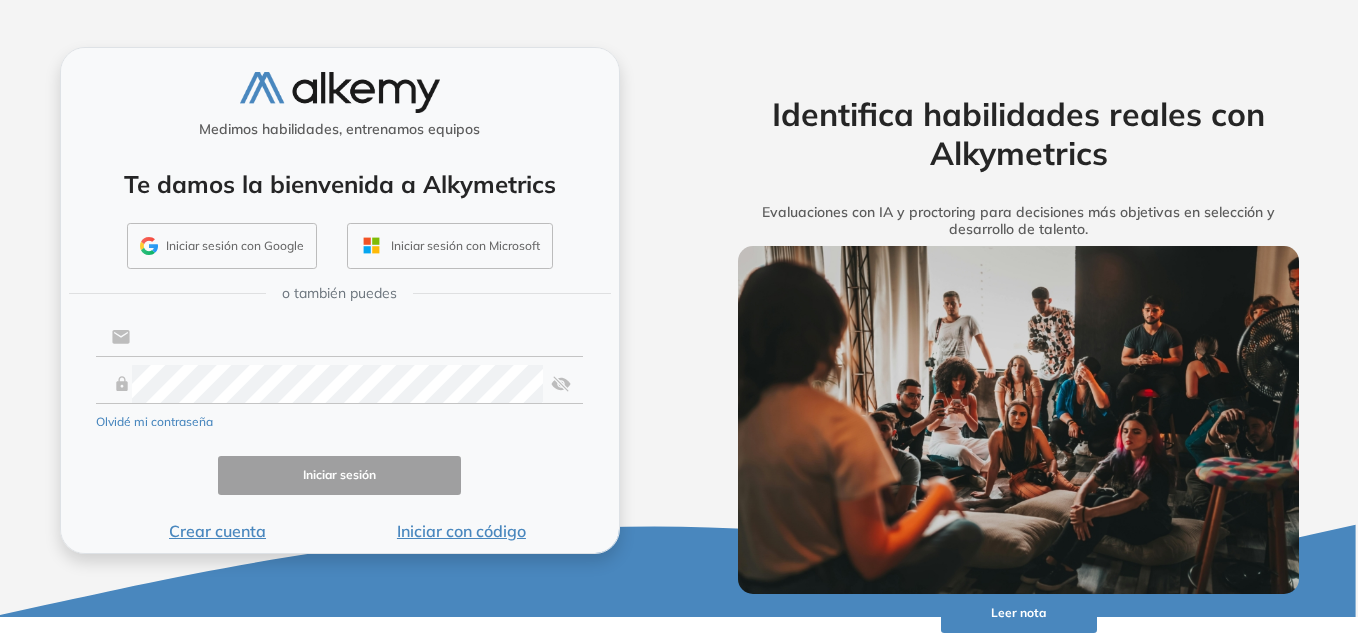 type on "**********" 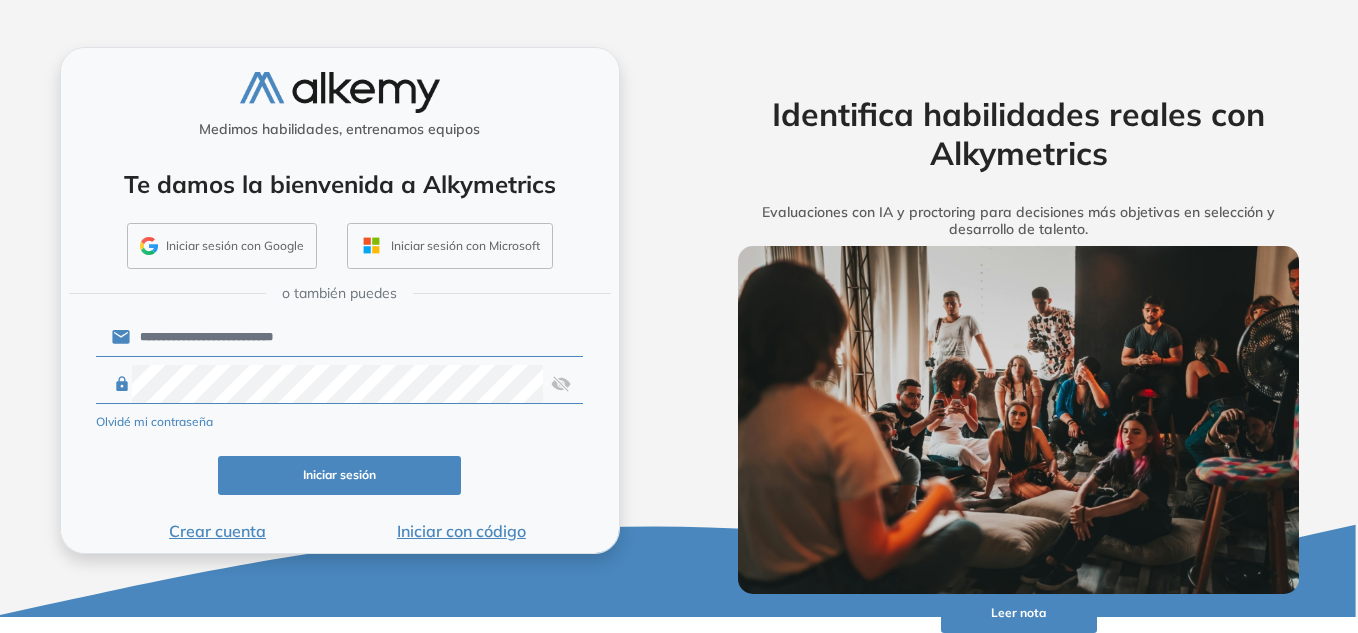 click on "Iniciar sesión" at bounding box center (340, 475) 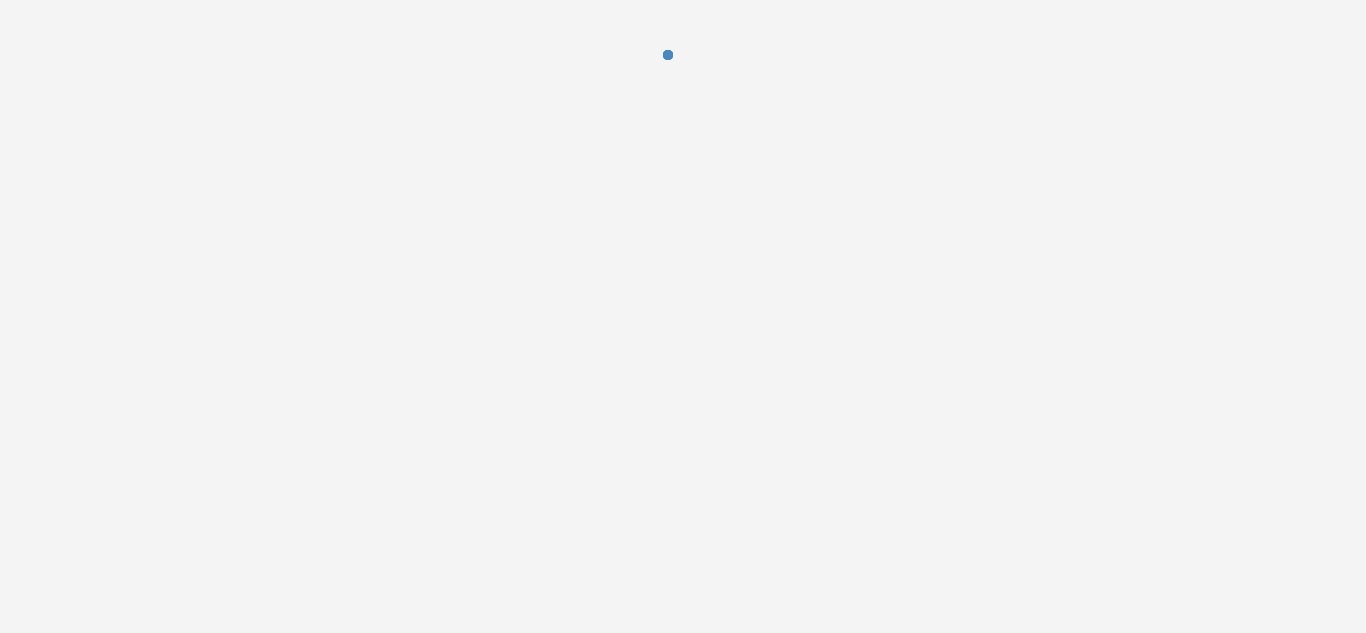 scroll, scrollTop: 0, scrollLeft: 0, axis: both 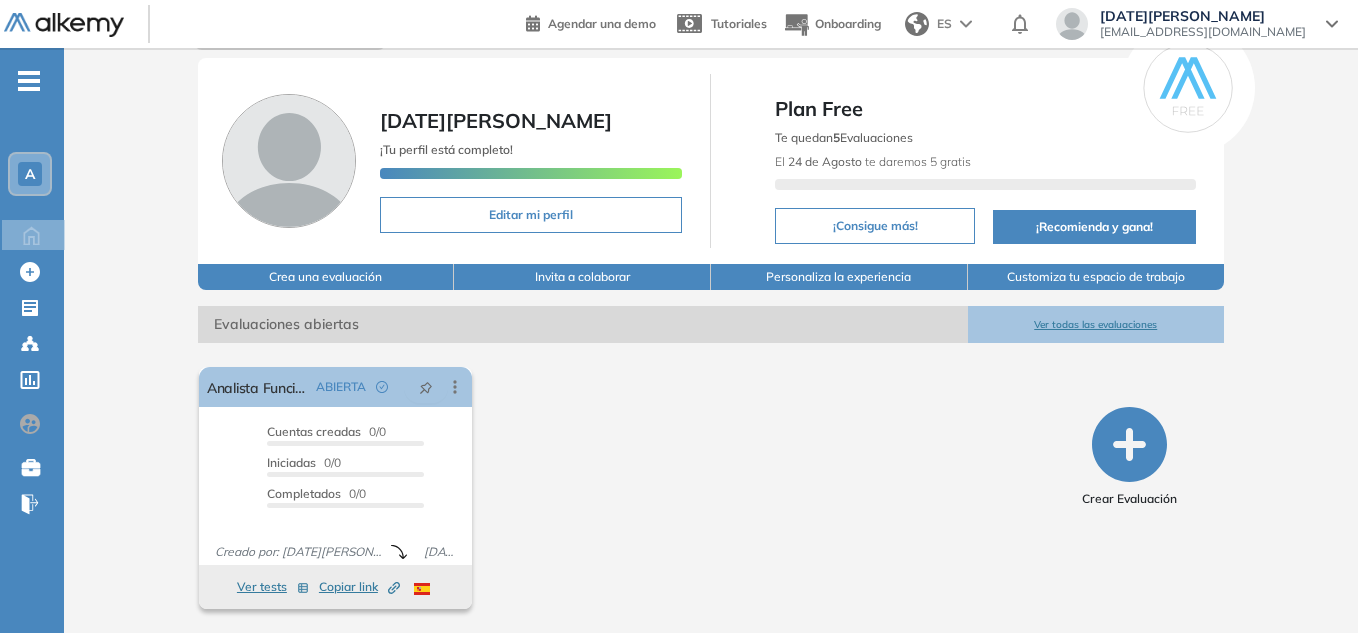 click on "A" at bounding box center (30, 174) 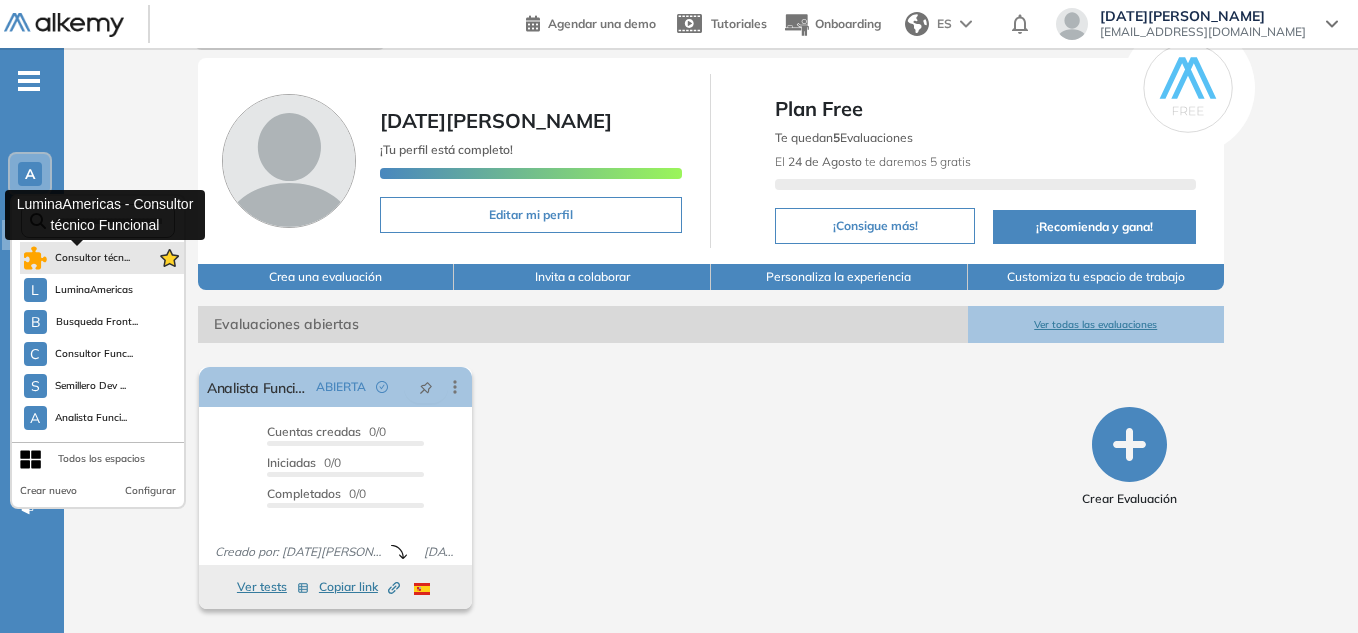 click on "Consultor técn..." at bounding box center [93, 258] 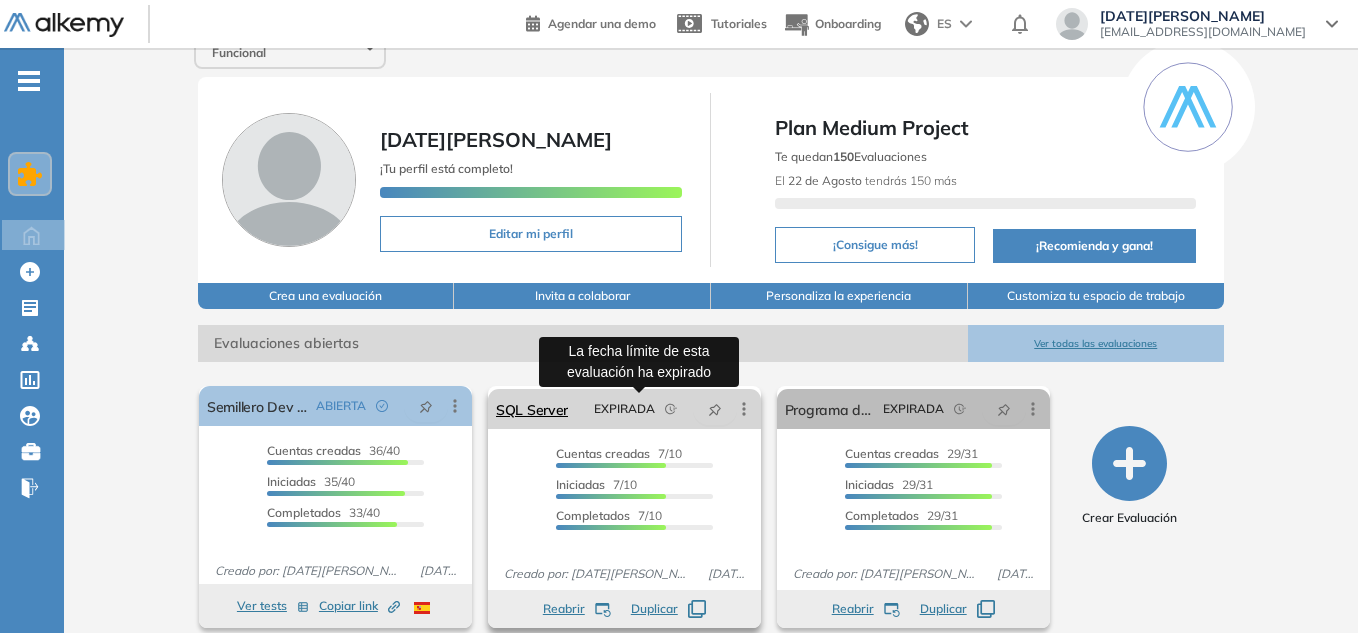 scroll, scrollTop: 56, scrollLeft: 0, axis: vertical 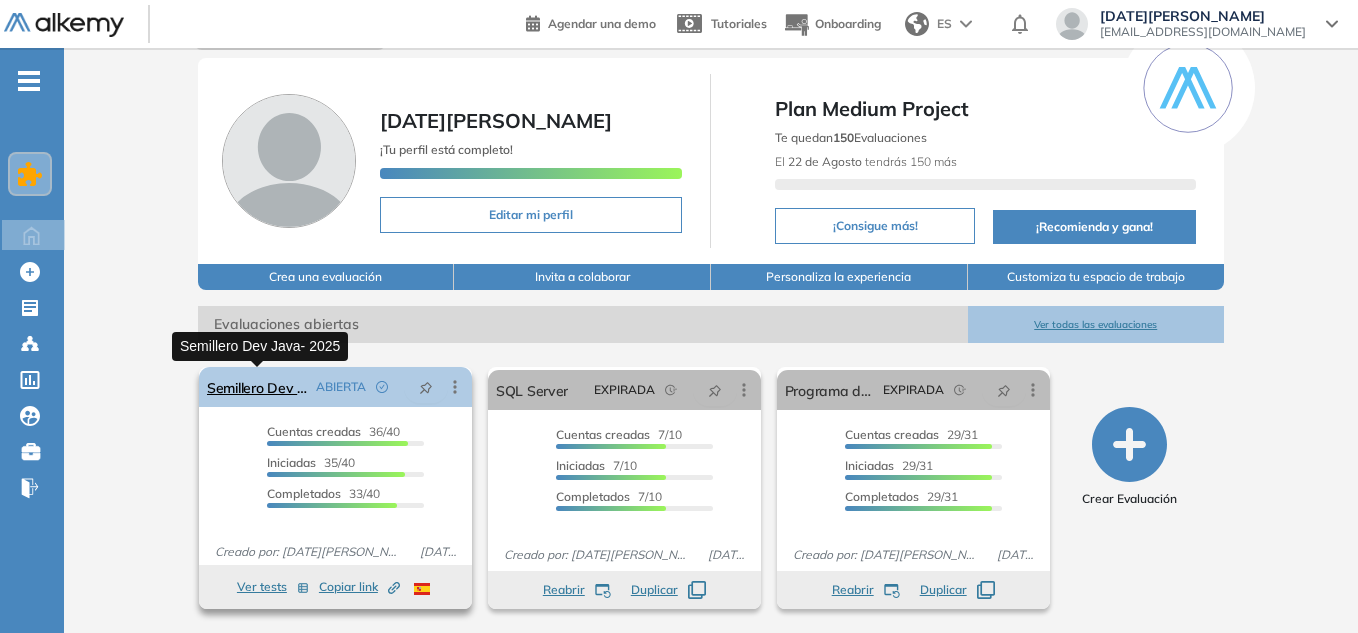 click on "Semillero Dev Java- 2025" at bounding box center (257, 387) 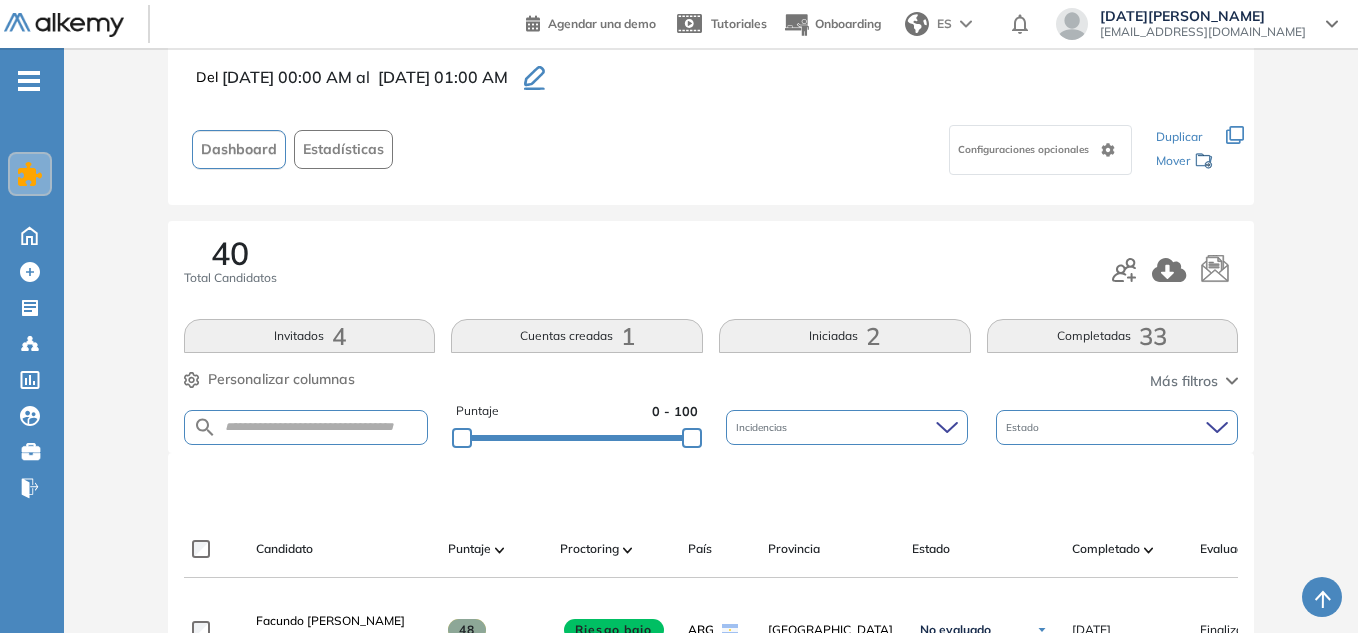 scroll, scrollTop: 300, scrollLeft: 0, axis: vertical 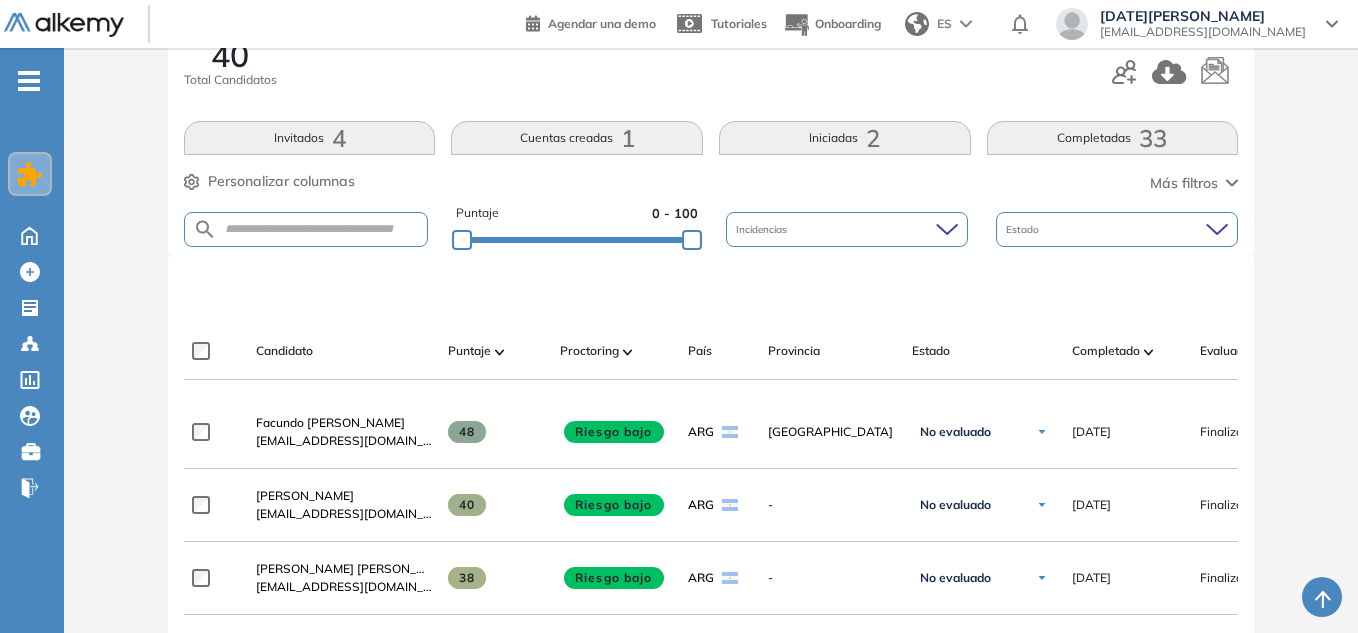 click on "Facundo Nahuel Gerez" at bounding box center (330, 422) 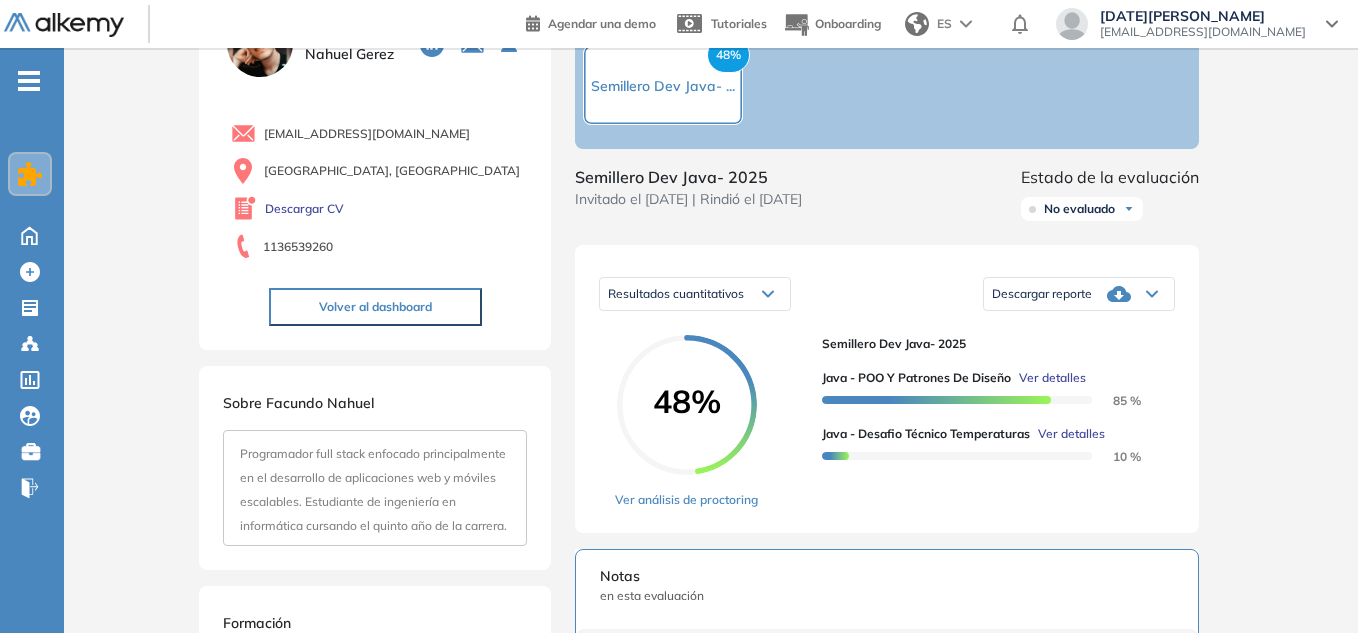 scroll, scrollTop: 0, scrollLeft: 0, axis: both 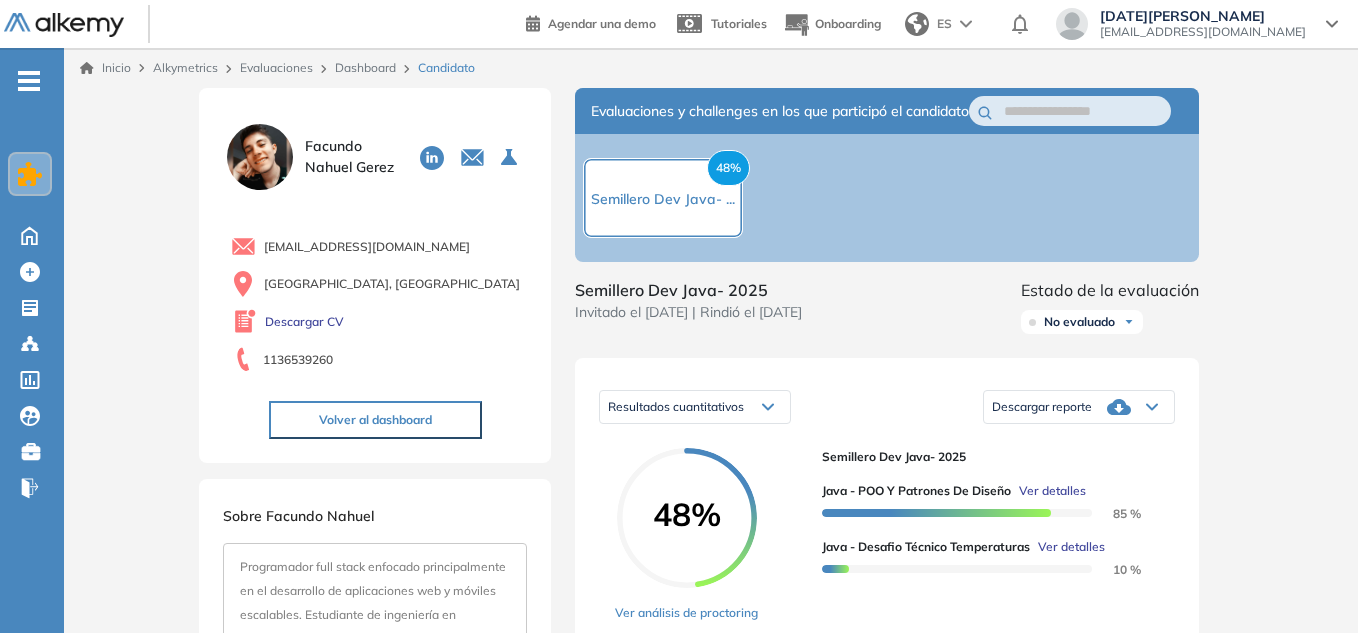 click on "48% Semillero Dev Java- ..." at bounding box center (663, 198) 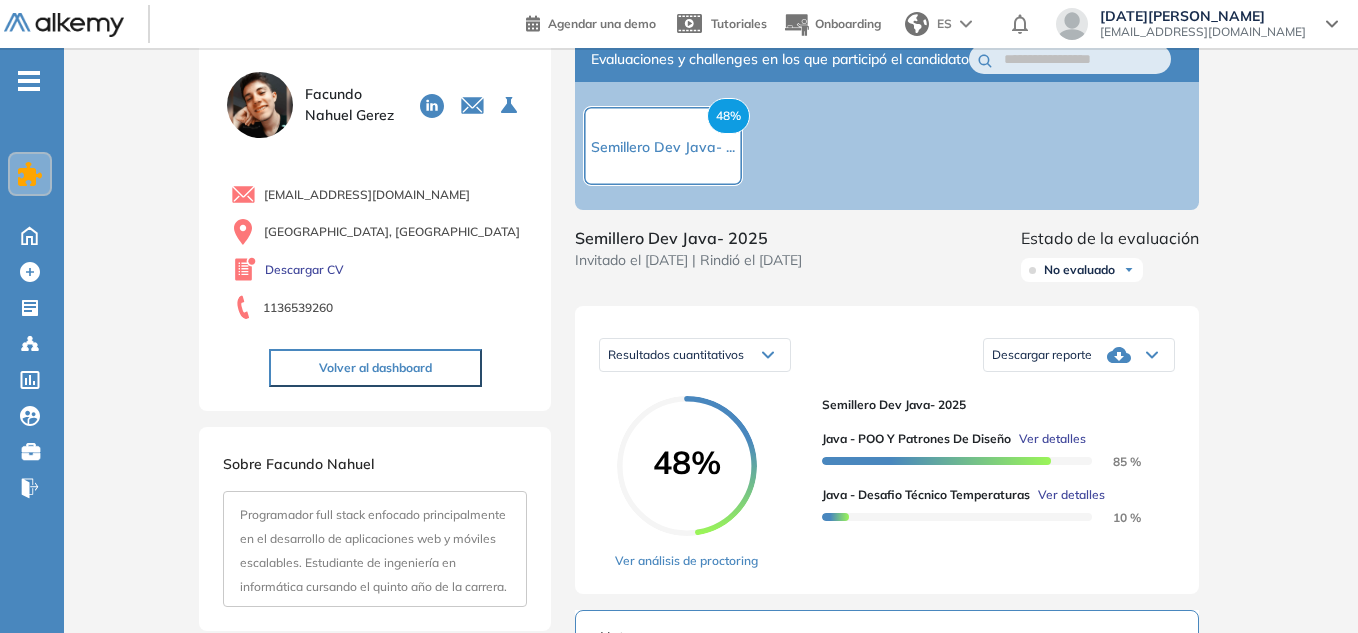 scroll, scrollTop: 100, scrollLeft: 0, axis: vertical 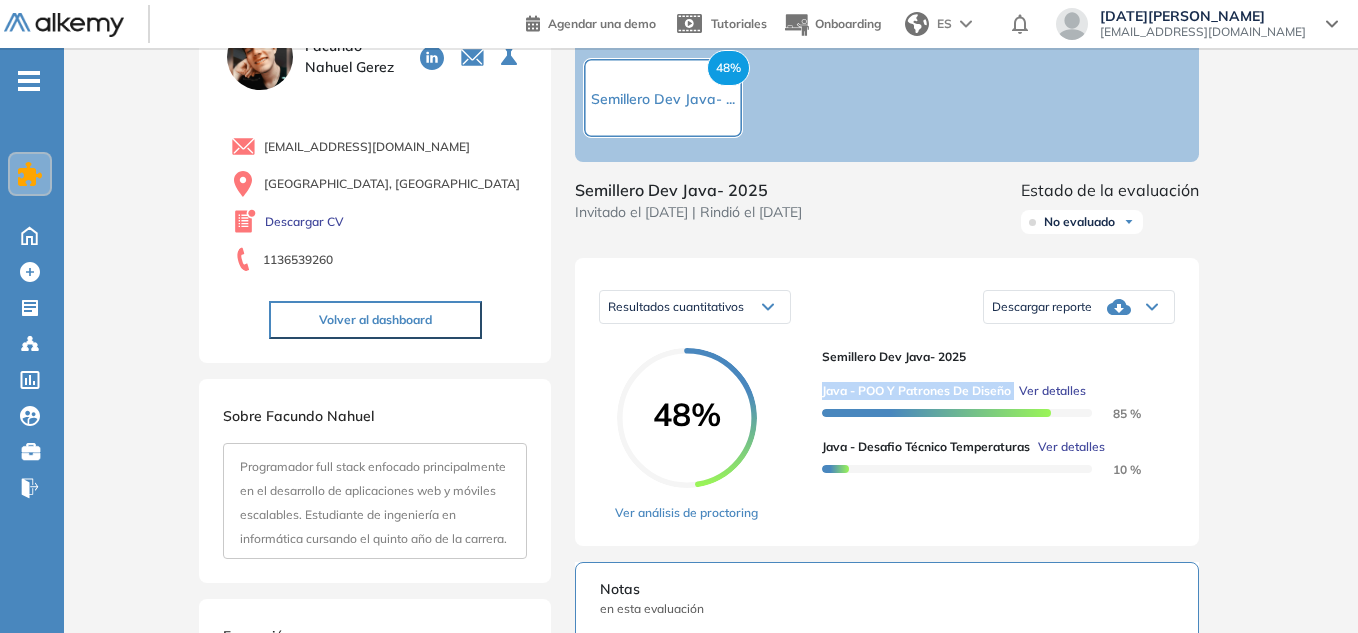 drag, startPoint x: 823, startPoint y: 410, endPoint x: 1013, endPoint y: 415, distance: 190.06578 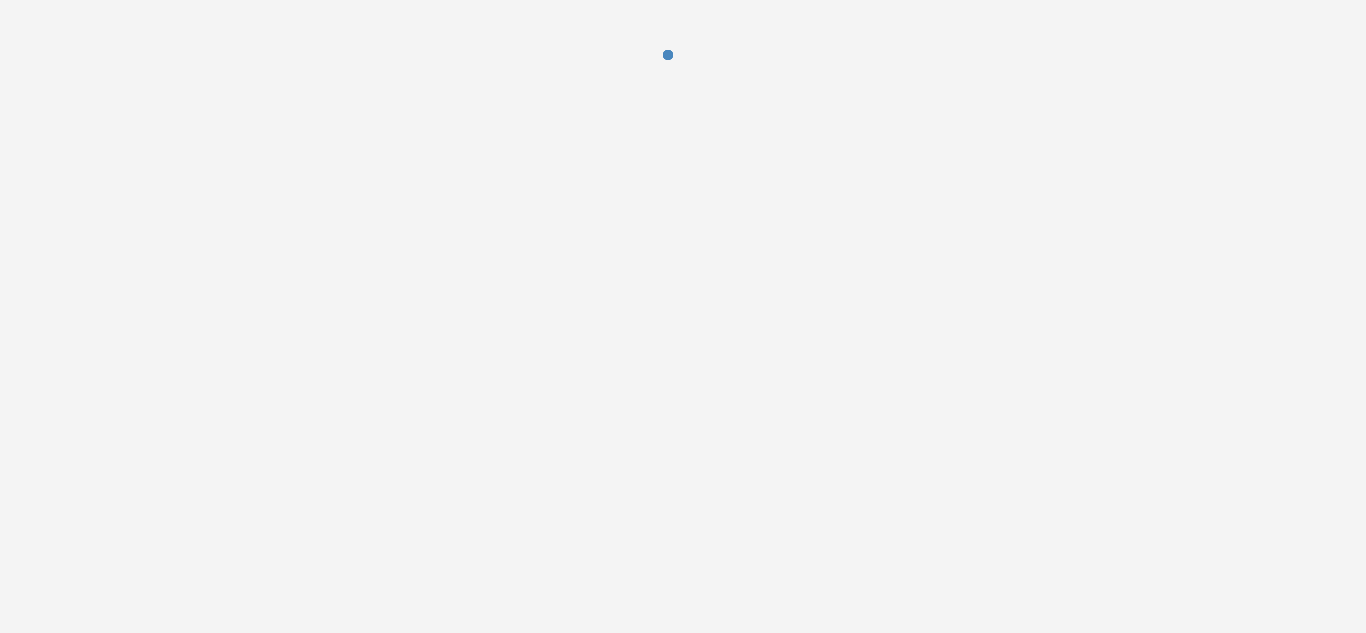 scroll, scrollTop: 0, scrollLeft: 0, axis: both 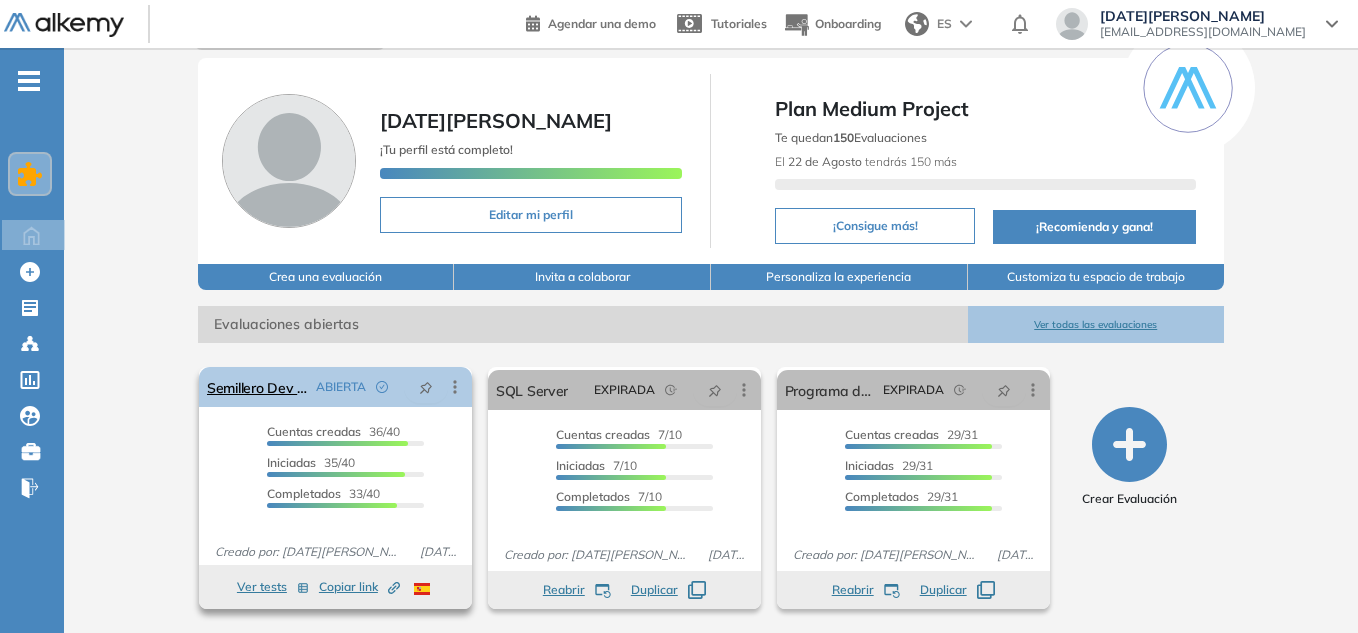 click on "ABIERTA" at bounding box center [341, 387] 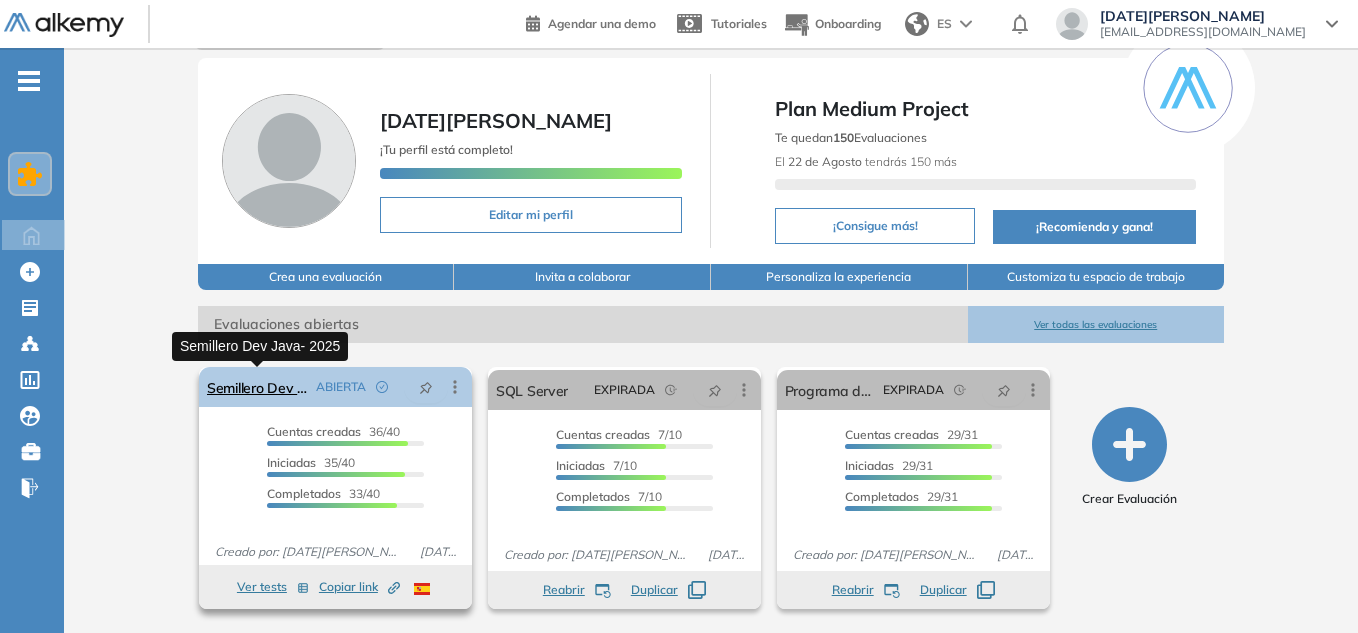 click on "Semillero Dev Java- 2025" at bounding box center (257, 387) 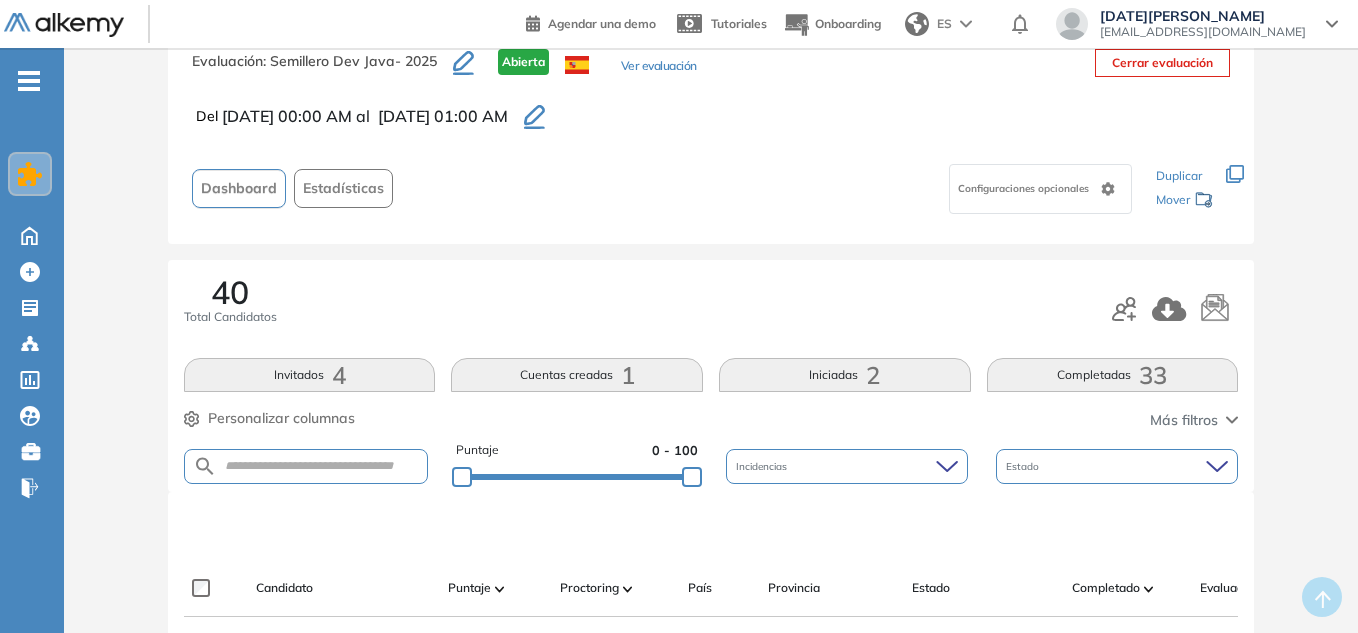 scroll, scrollTop: 62, scrollLeft: 0, axis: vertical 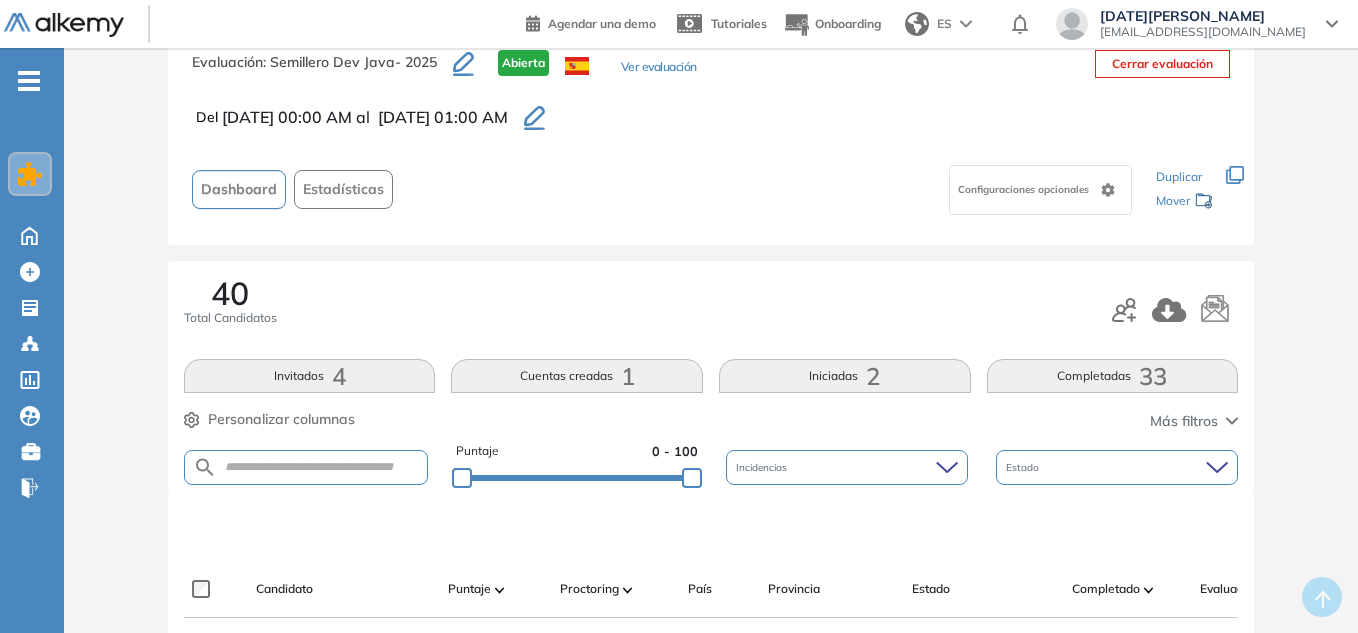 click on "Configuraciones opcionales" at bounding box center [1025, 189] 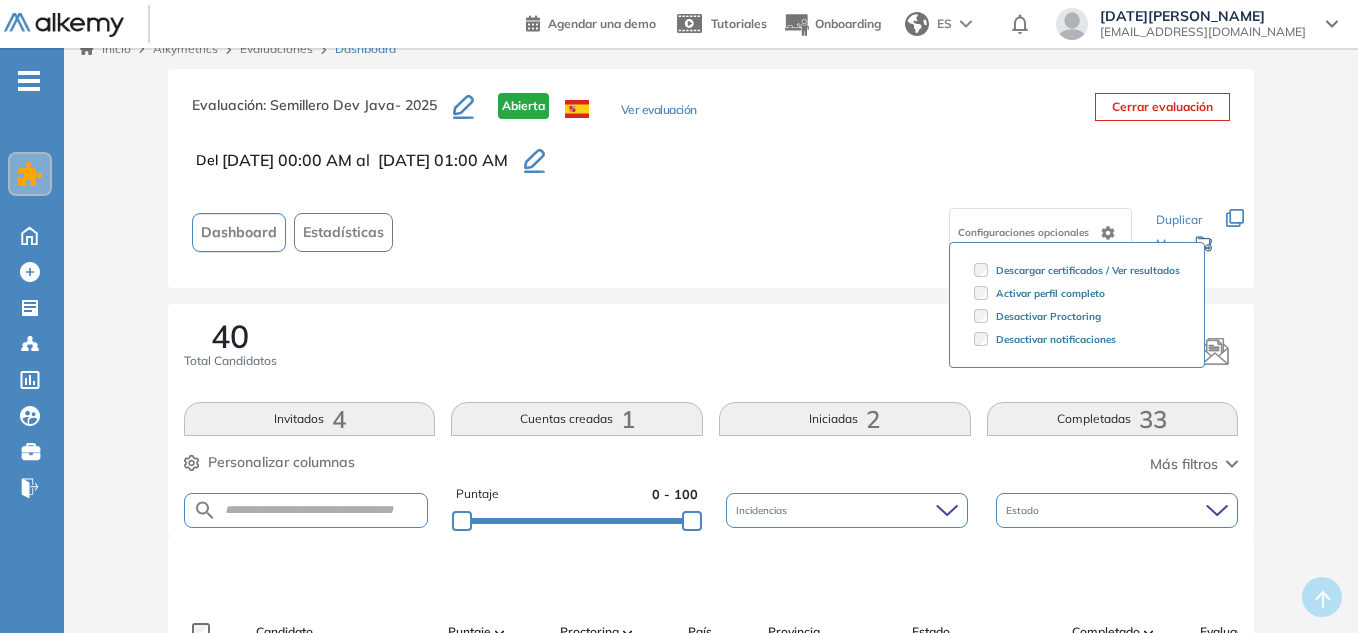 scroll, scrollTop: 0, scrollLeft: 0, axis: both 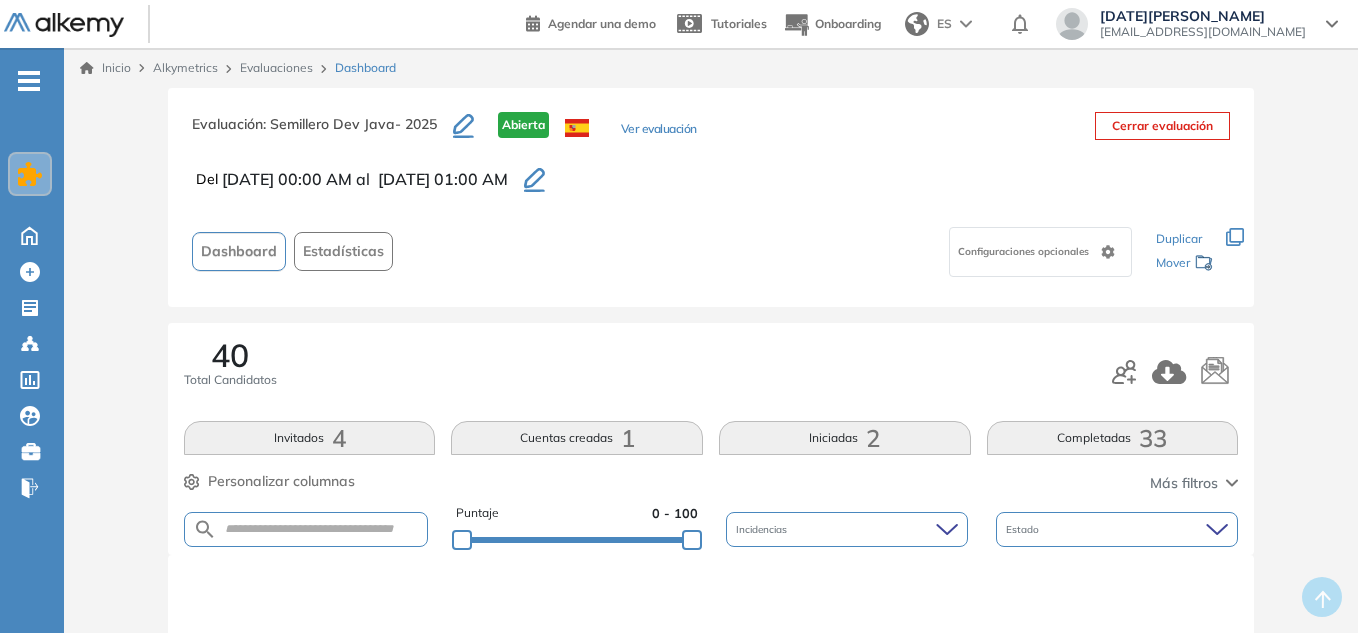 click on "Ver evaluación" at bounding box center [659, 130] 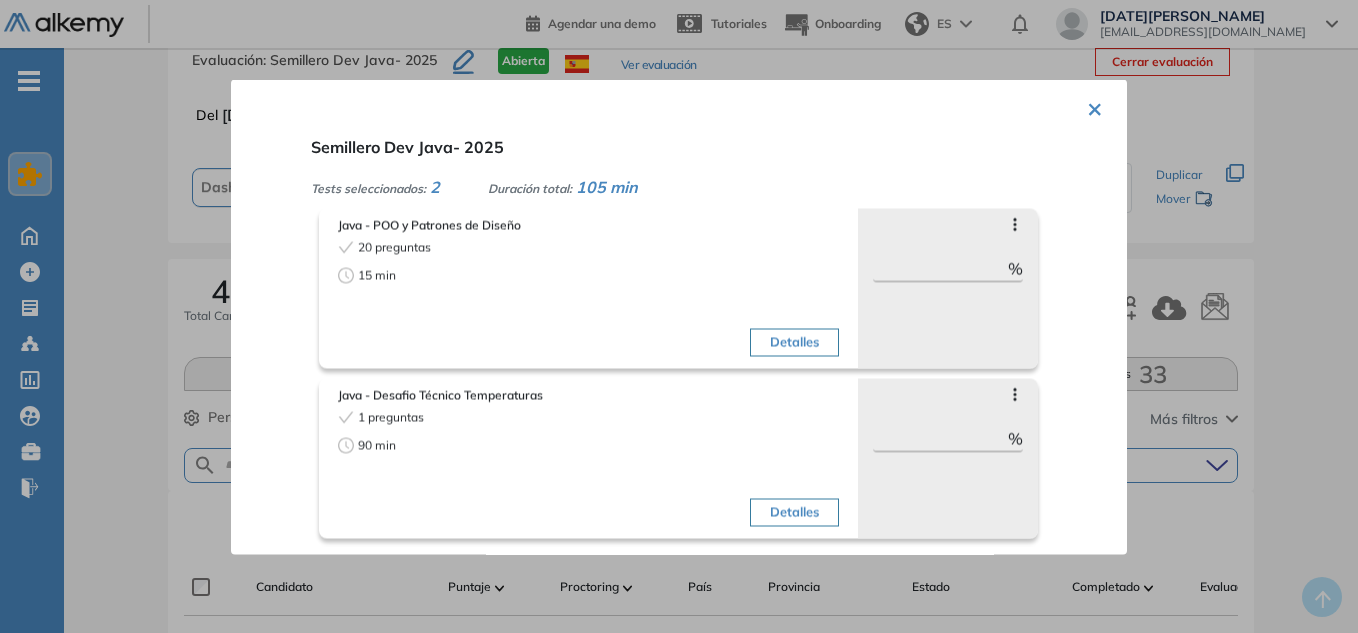 scroll, scrollTop: 100, scrollLeft: 0, axis: vertical 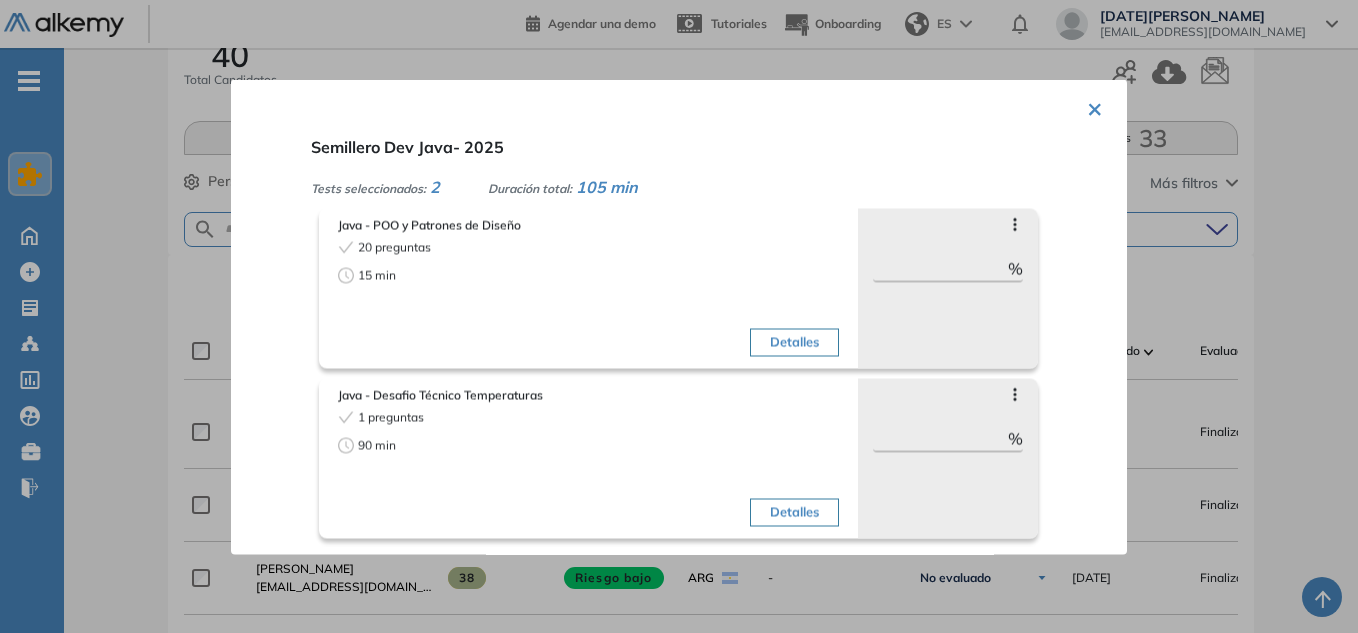 click 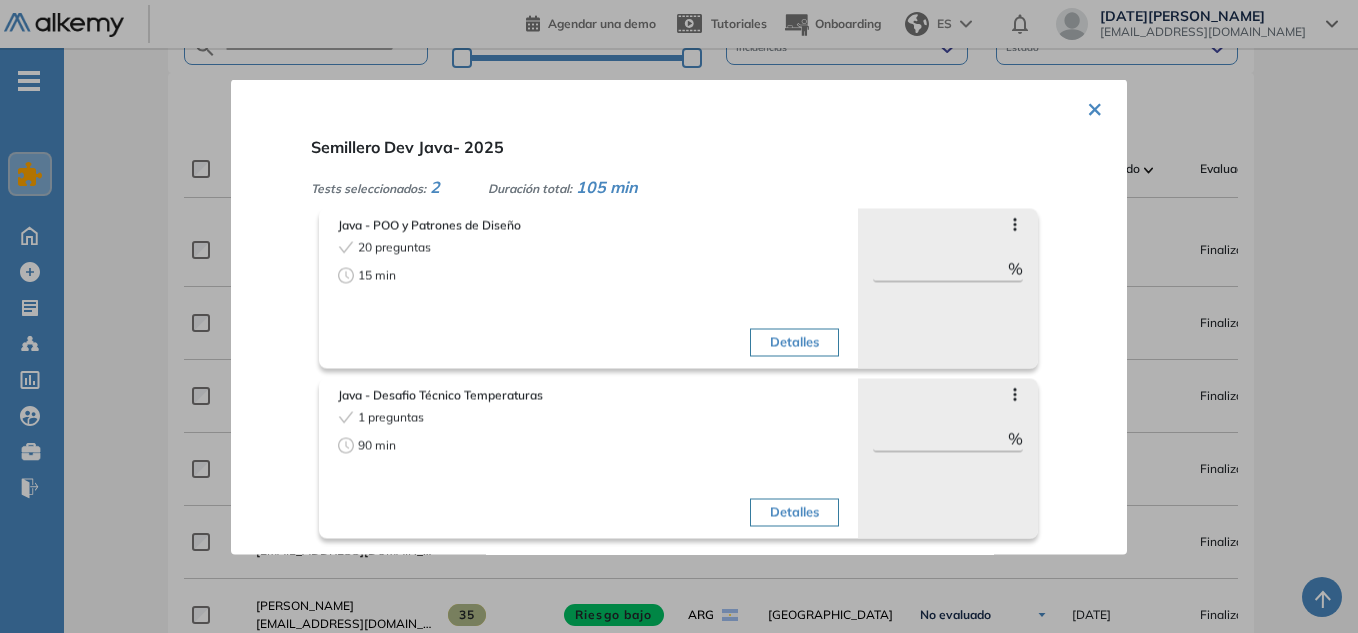 scroll, scrollTop: 500, scrollLeft: 0, axis: vertical 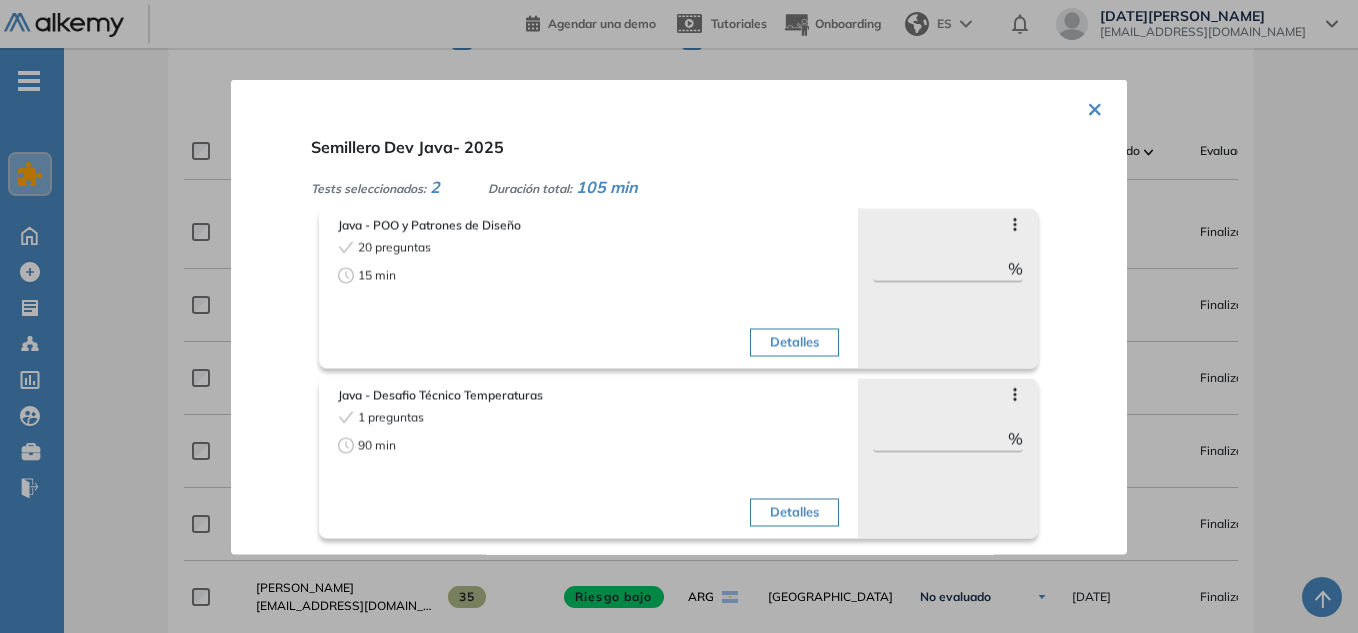 click on "90 min" at bounding box center [377, 445] 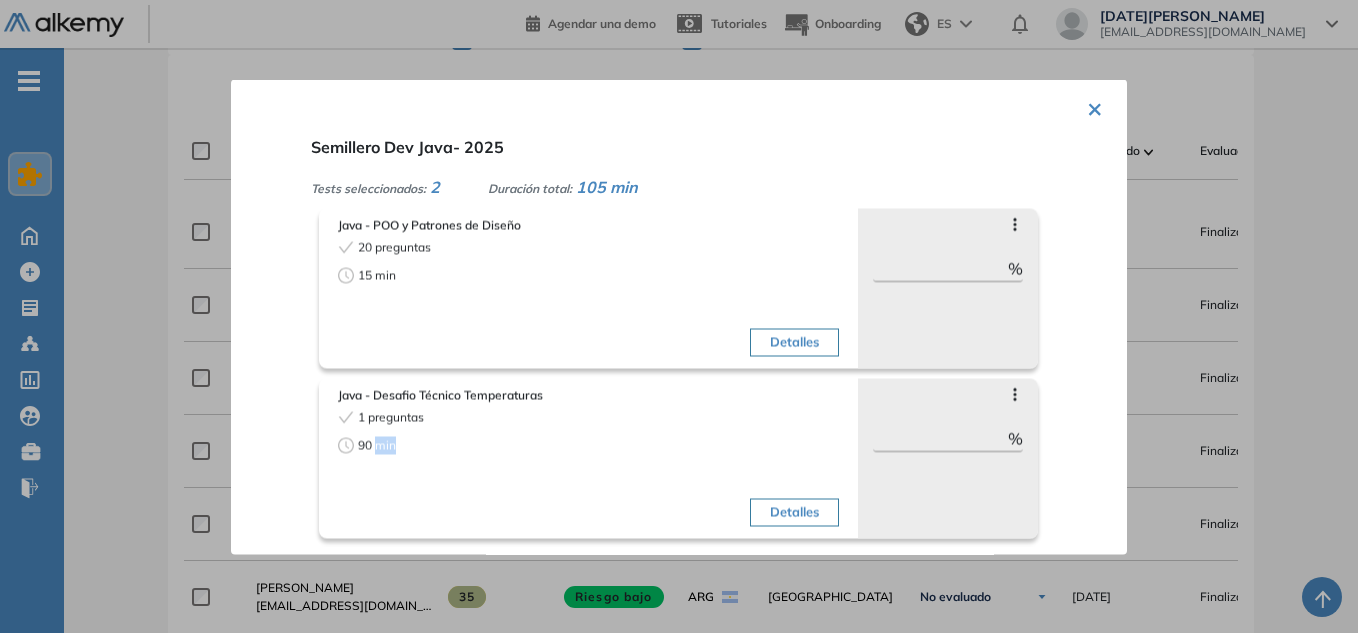 click on "90 min" at bounding box center (377, 445) 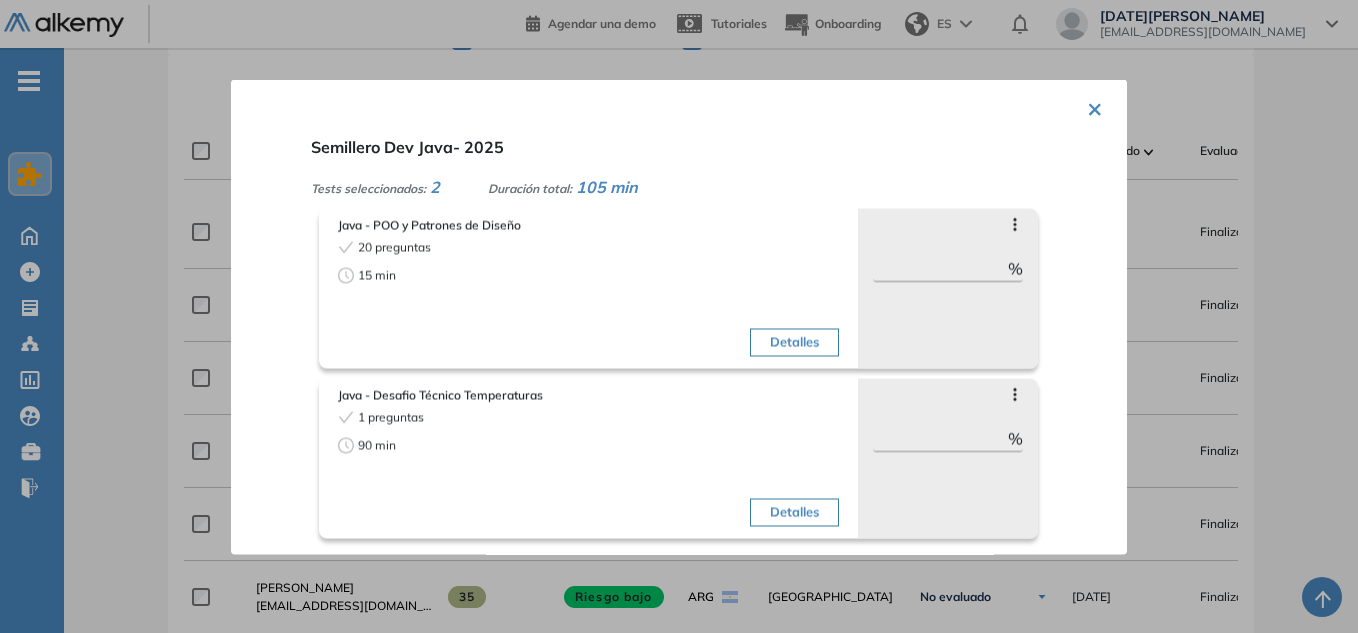 click on "Java - Desafio Técnico Temperaturas 1 preguntas 90 min Detalles" at bounding box center [588, 460] 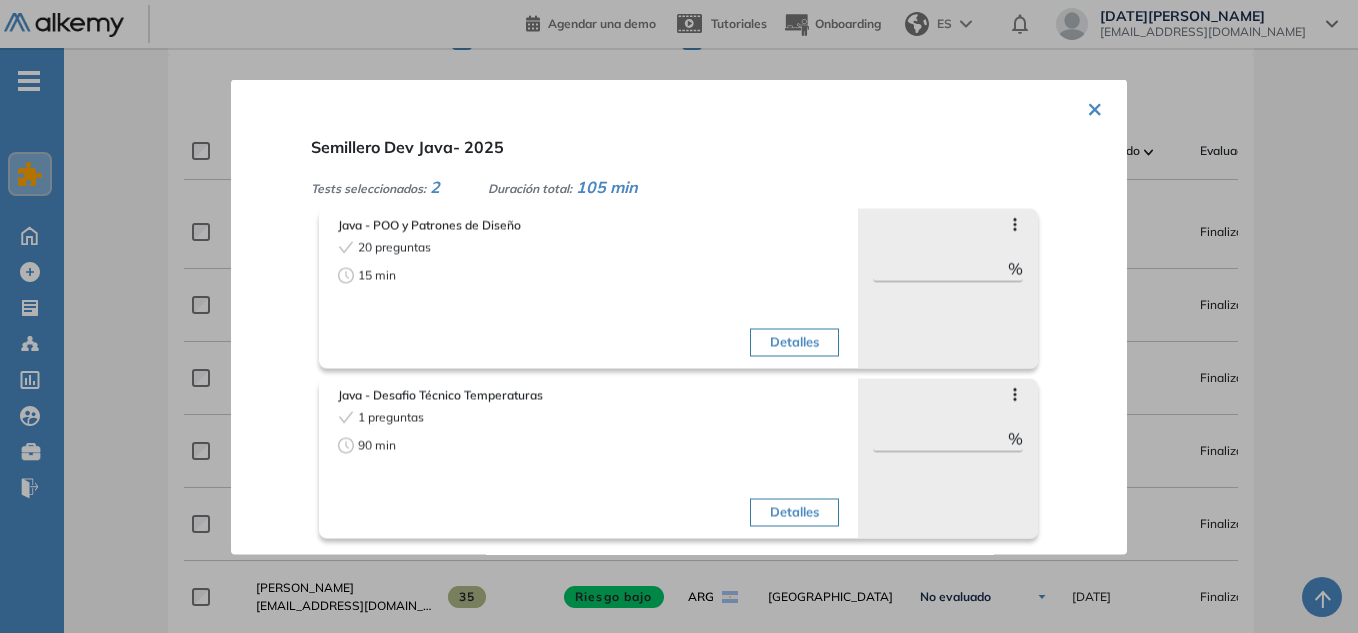 click on "×" at bounding box center (1095, 106) 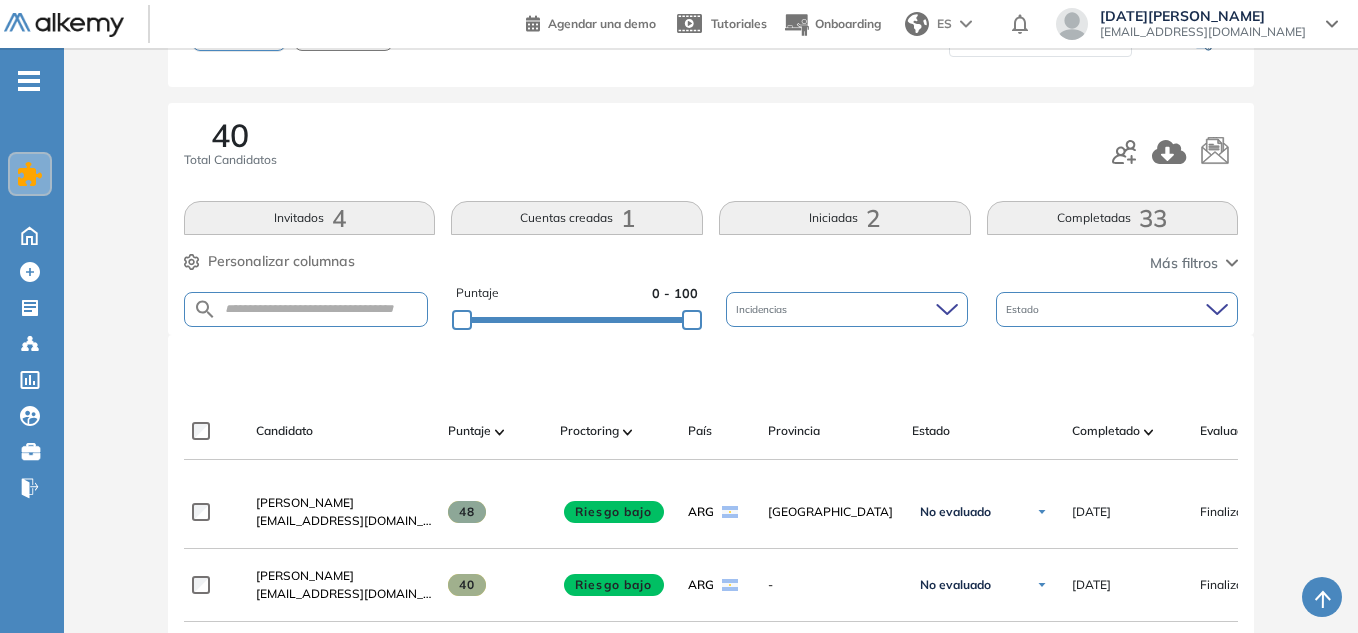scroll, scrollTop: 100, scrollLeft: 0, axis: vertical 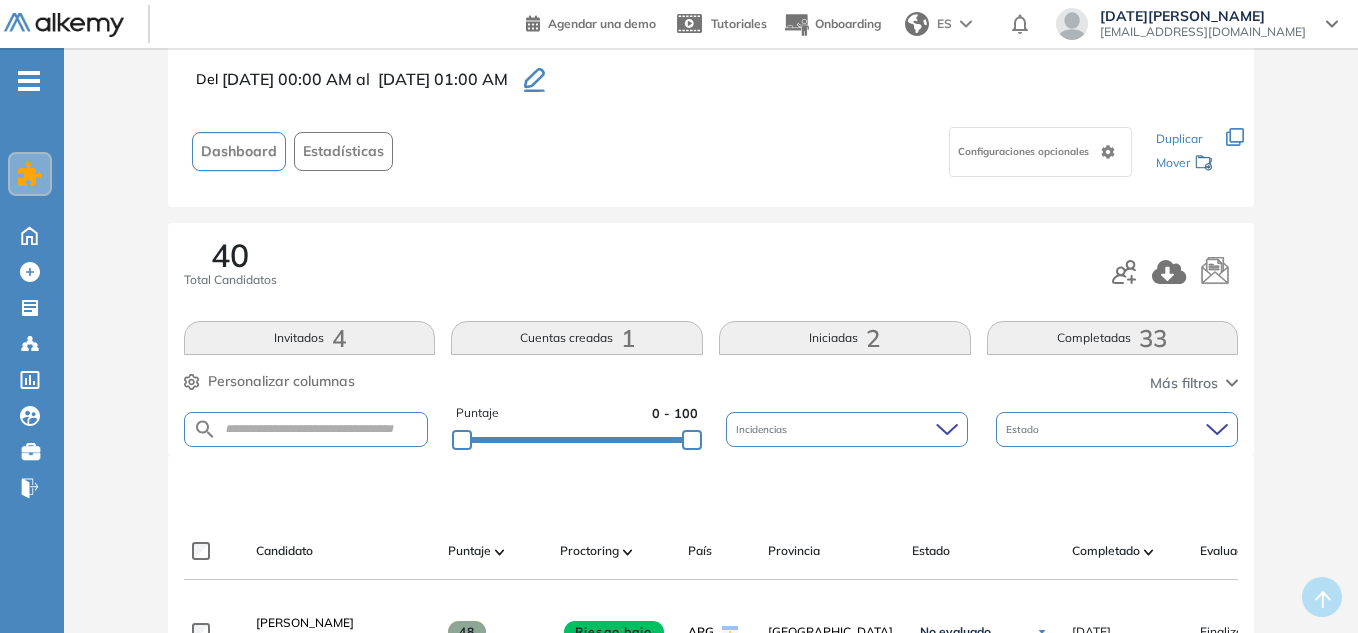 click on "Mover" at bounding box center [1185, 164] 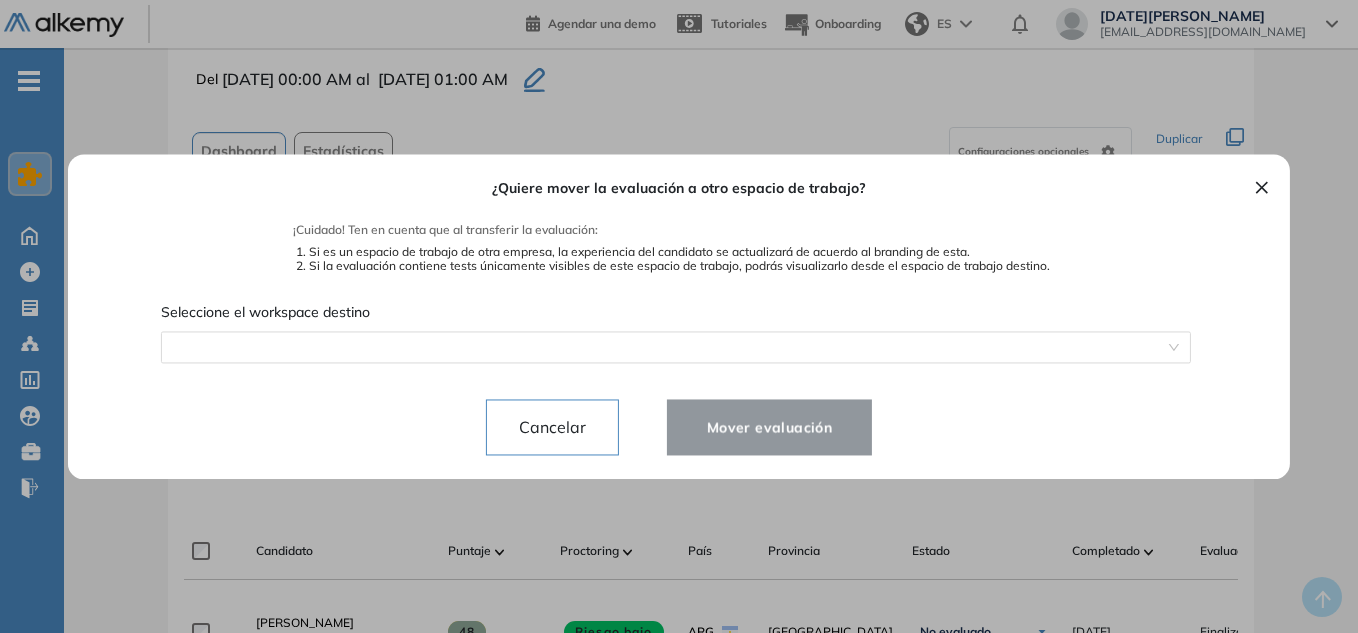 click on "× ¿Quiere mover la evaluación a otro espacio de trabajo? ¡Cuidado! Ten en cuenta que al transferir la evaluación: Si es un espacio de trabajo de otra empresa, la experiencia del candidato se actualizará de acuerdo al branding de esta. Si la evaluación contiene tests únicamente visibles de este espacio de trabajo, podrás visualizarlo desde el espacio de trabajo destino. Seleccione el workspace destino Cancelar Mover evaluación" at bounding box center (679, 316) 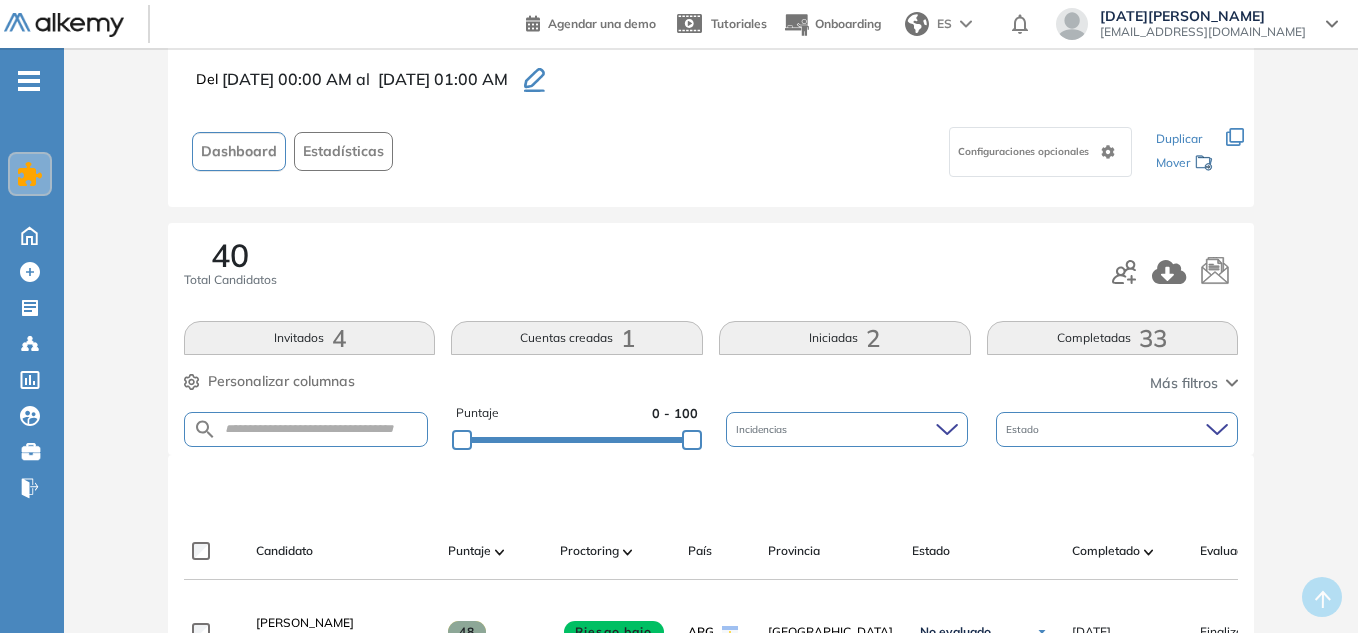 click on "Configuraciones opcionales" at bounding box center [1025, 151] 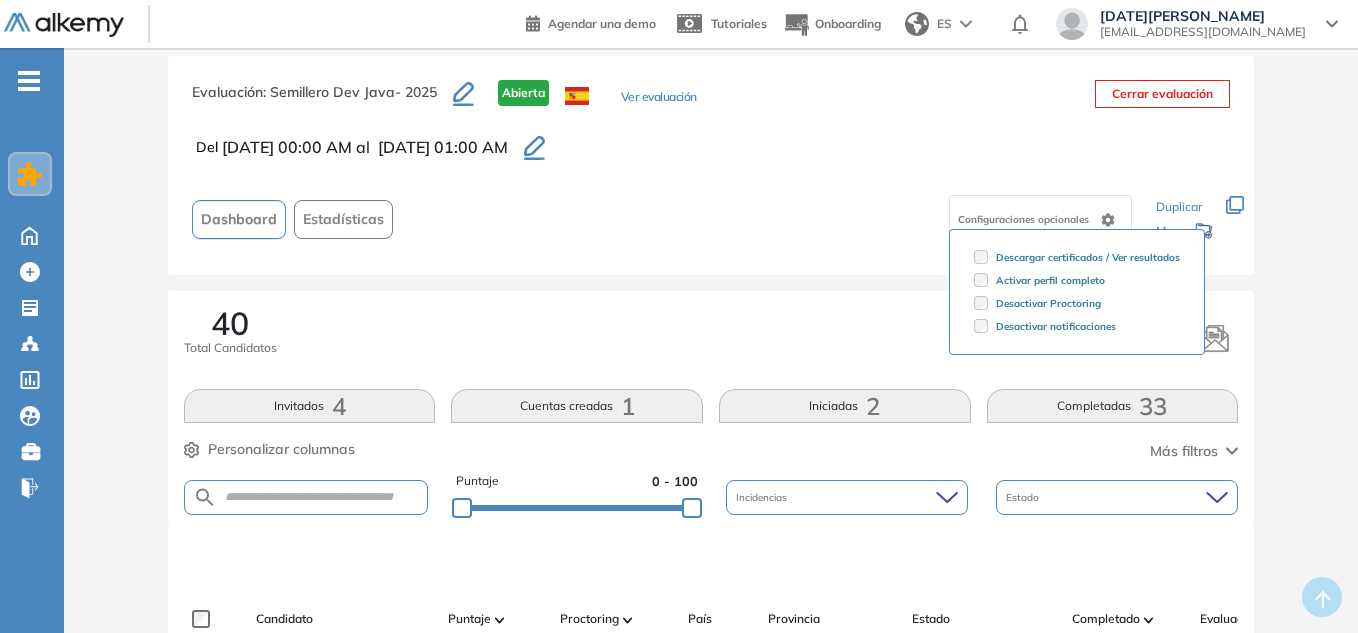 scroll, scrollTop: 0, scrollLeft: 0, axis: both 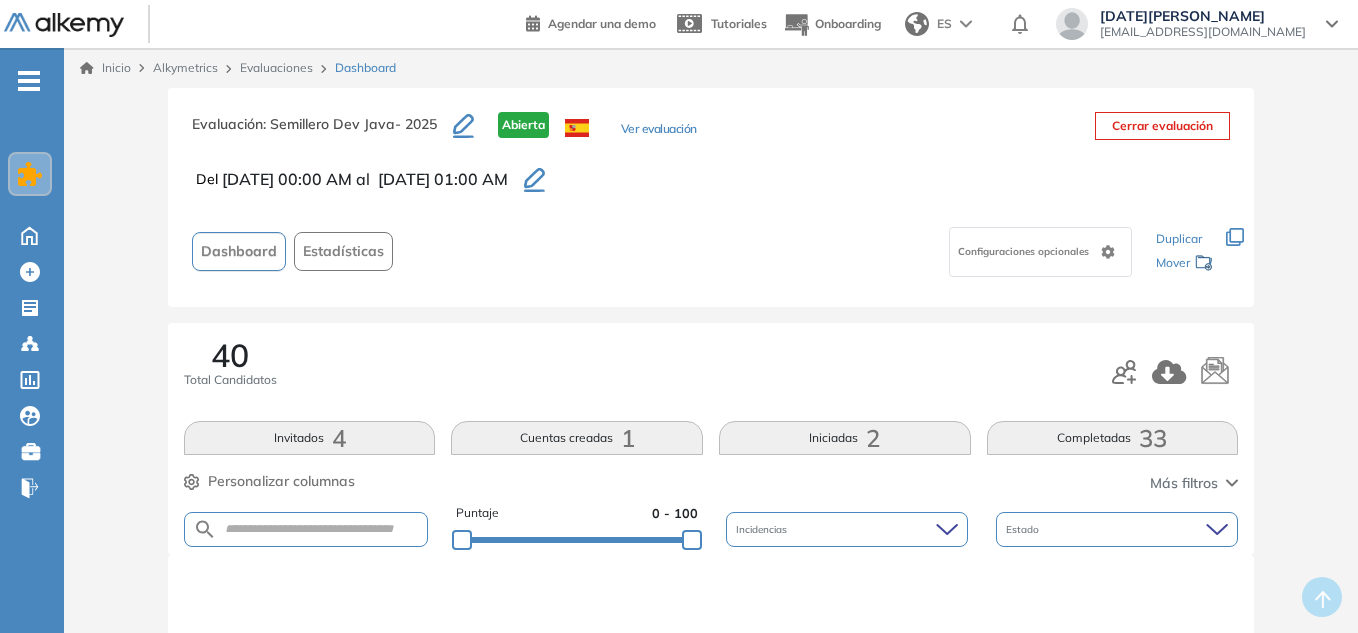 click on "Ver evaluación" at bounding box center (659, 130) 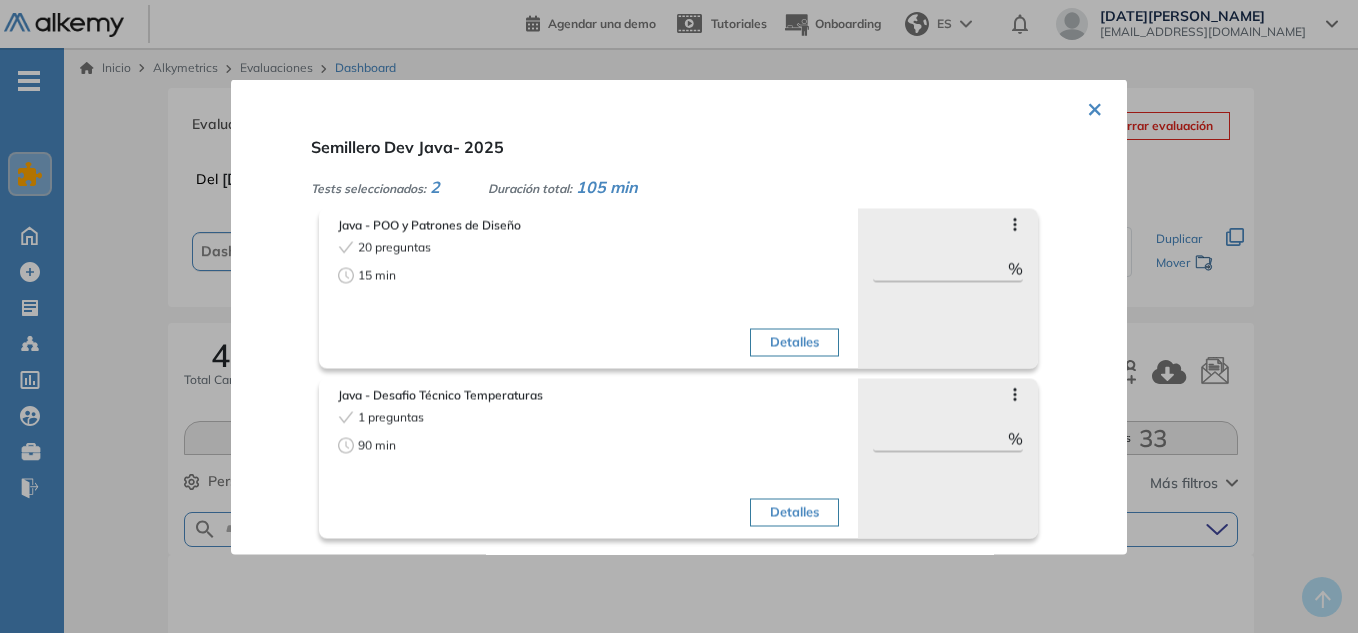 click on "Semillero Dev Java- 2025 Tests seleccionados:  2 Duración total:  105 min   Java - POO y Patrones de Diseño 20 preguntas 15 min Detalles Saltar preguntas ** % Objetivos de la evaluación Programación Desarrollo Web Programación Ori... Roles target Todos los roles   Java - Desafio Técnico Temperaturas 1 preguntas 90 min Detalles Saltar preguntas ** % Objetivos de la evaluación Lógica Compleja Manejo Excepcion... Clases Reutilización de... Roles target Todos los roles" at bounding box center [703, 336] 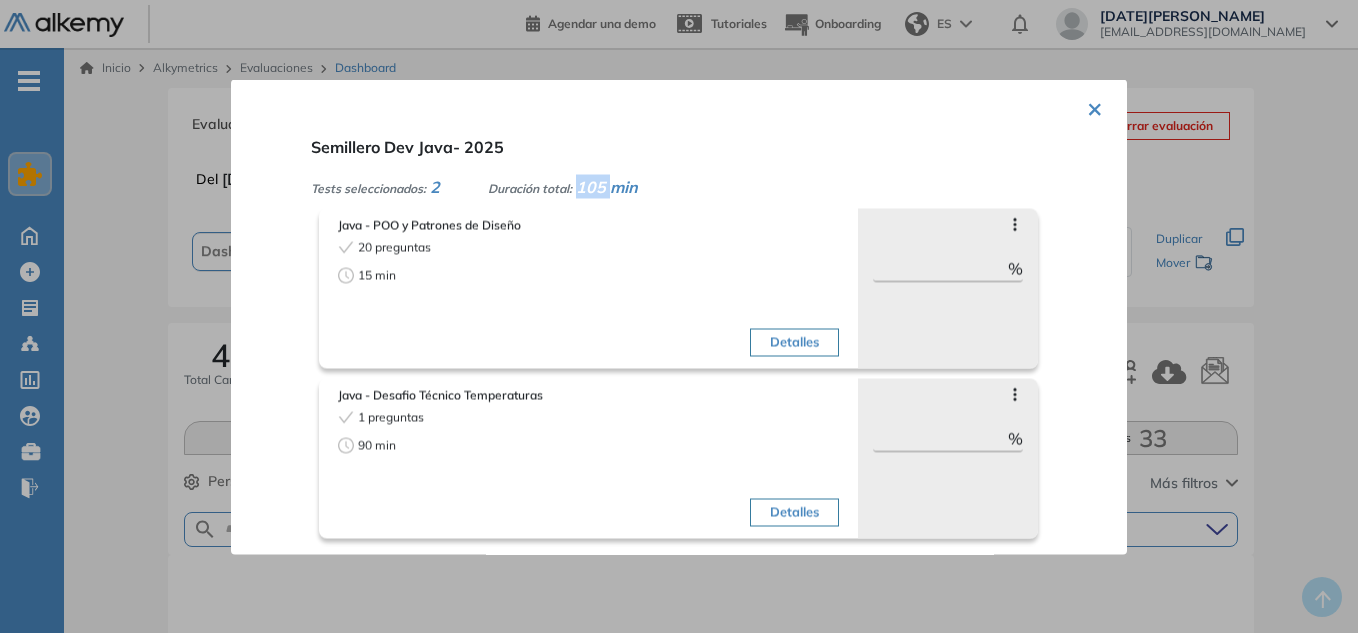 click on "105 min" at bounding box center (607, 186) 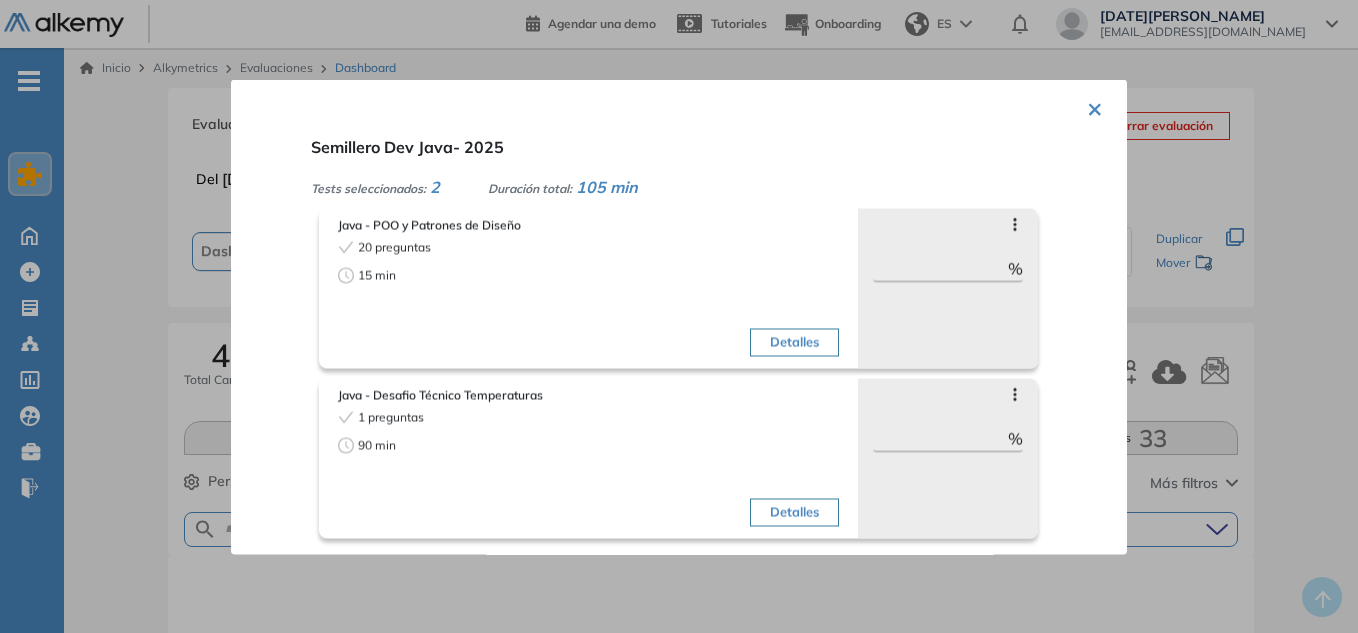 click on "Duración total:" at bounding box center (530, 187) 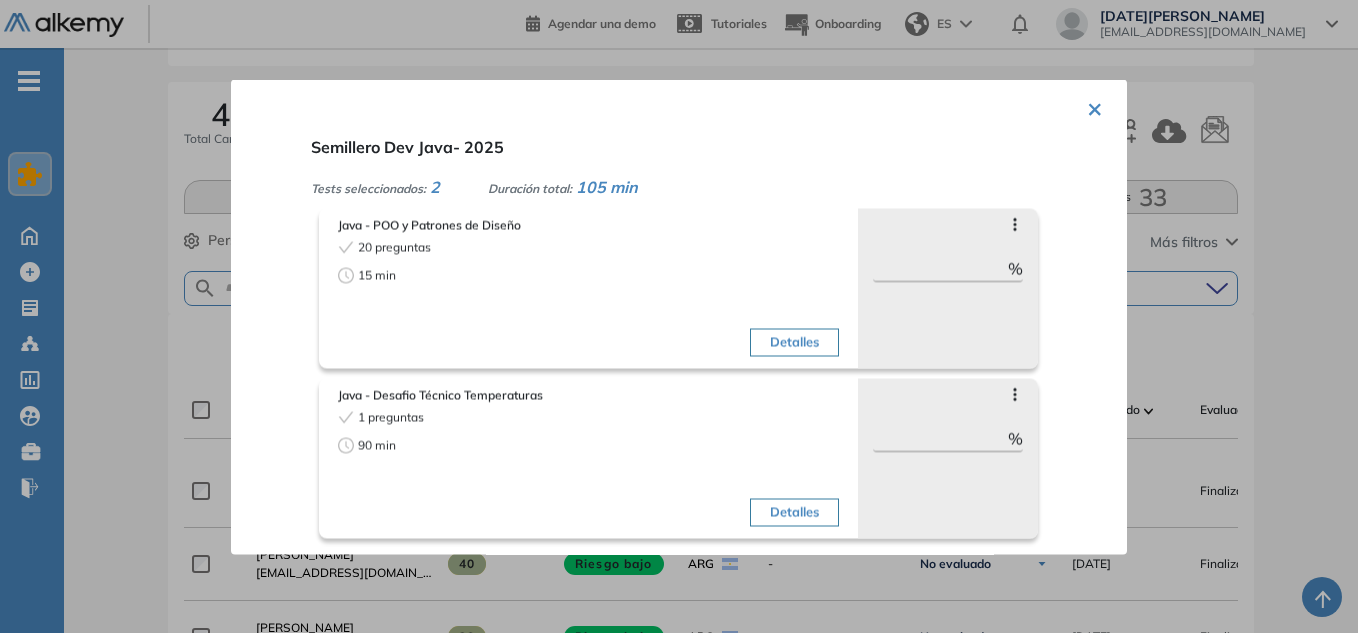scroll, scrollTop: 300, scrollLeft: 0, axis: vertical 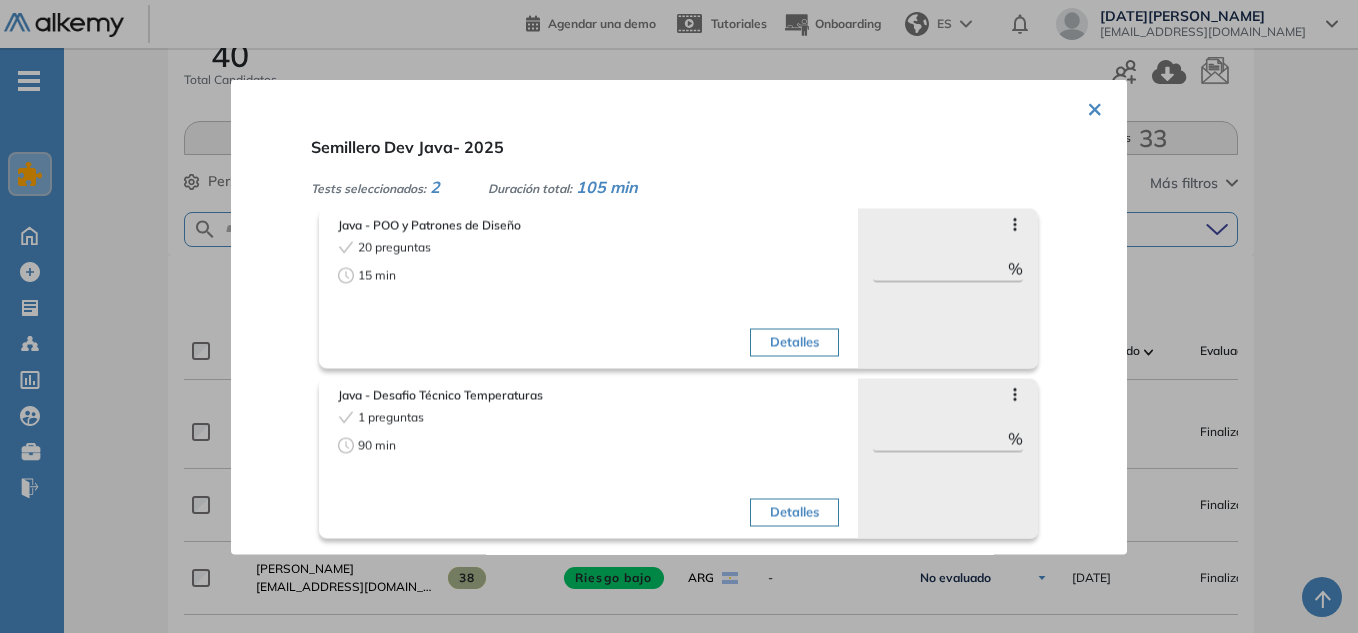 click on "×" at bounding box center (1095, 106) 